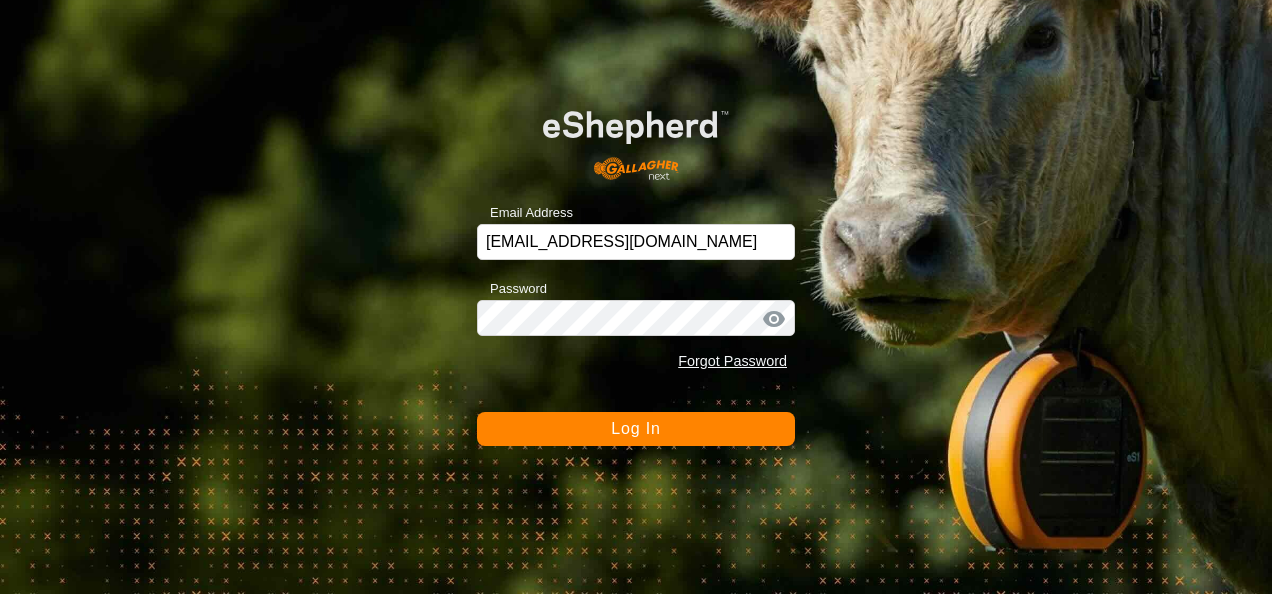 scroll, scrollTop: 0, scrollLeft: 0, axis: both 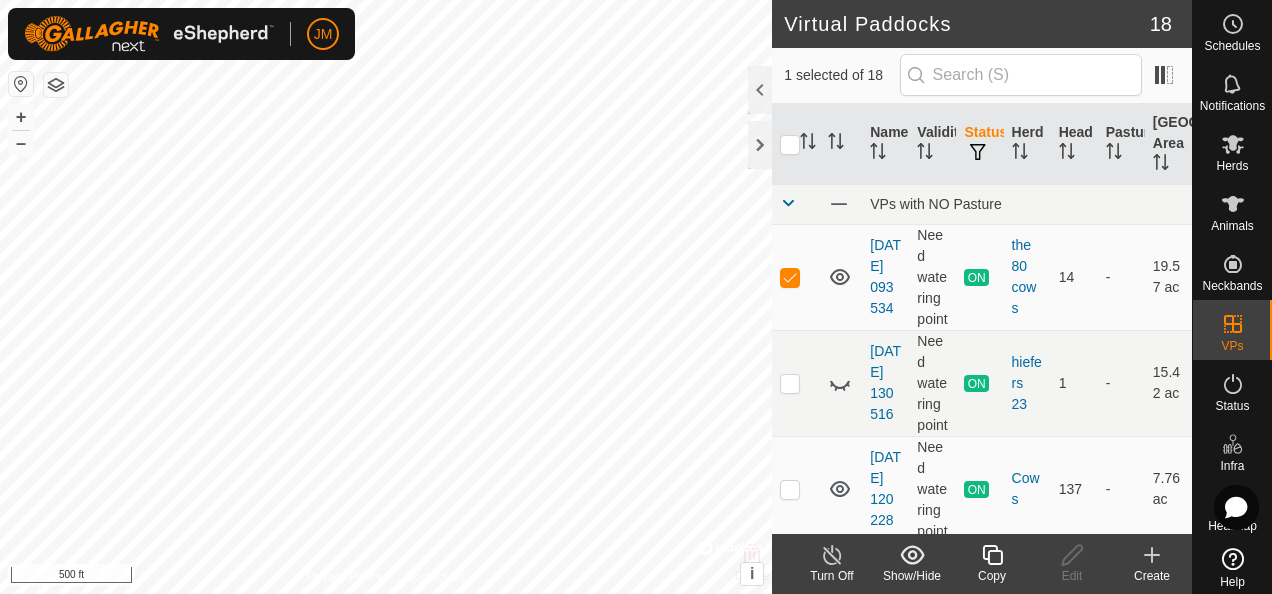 checkbox on "false" 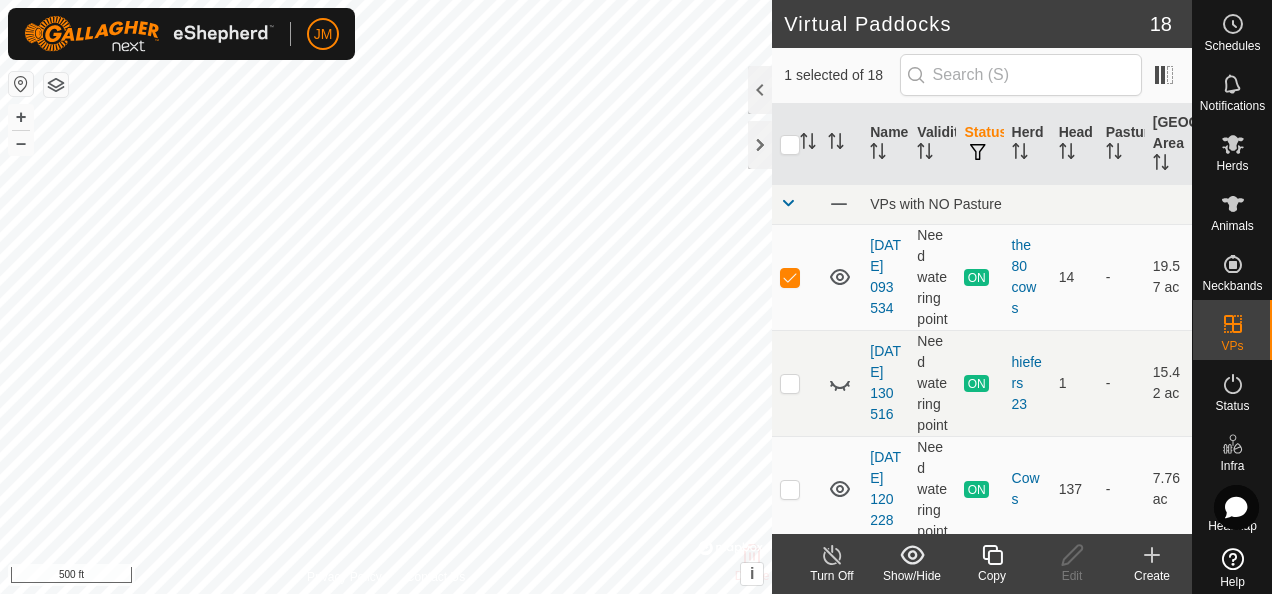 checkbox on "true" 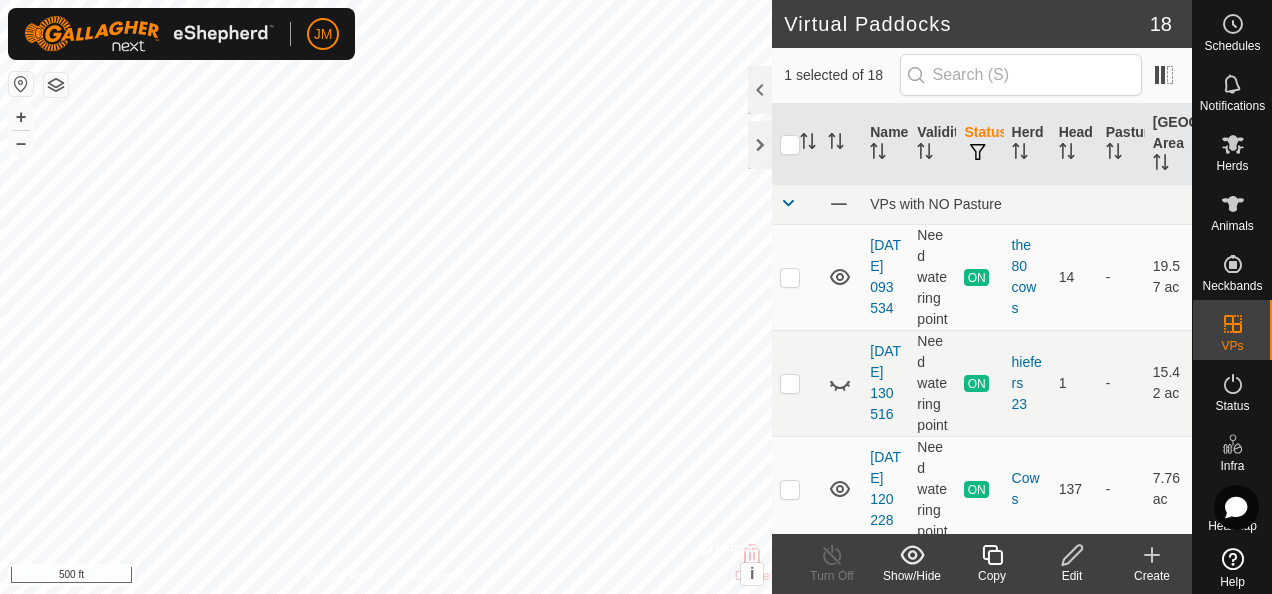 click 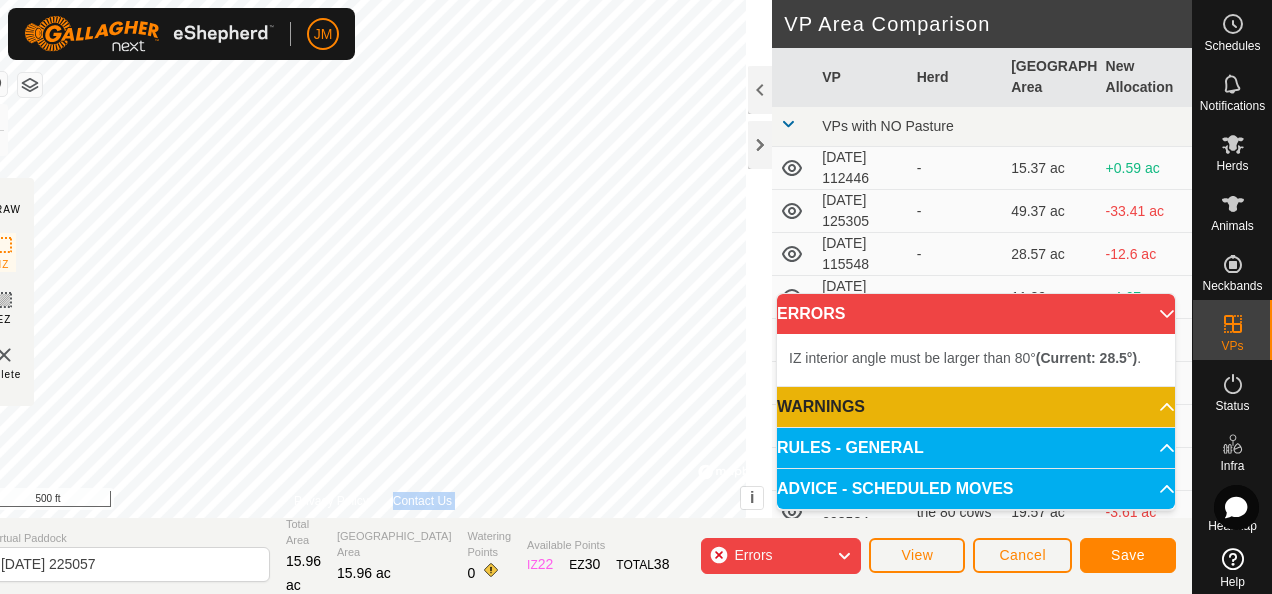 click on "Privacy Policy Contact Us IZ interior angle must be larger than 80°  (Current: 28.5°) . + – ⇧ i ©  Mapbox , ©  OpenStreetMap ,  Improve this map 500 ft" at bounding box center [373, 259] 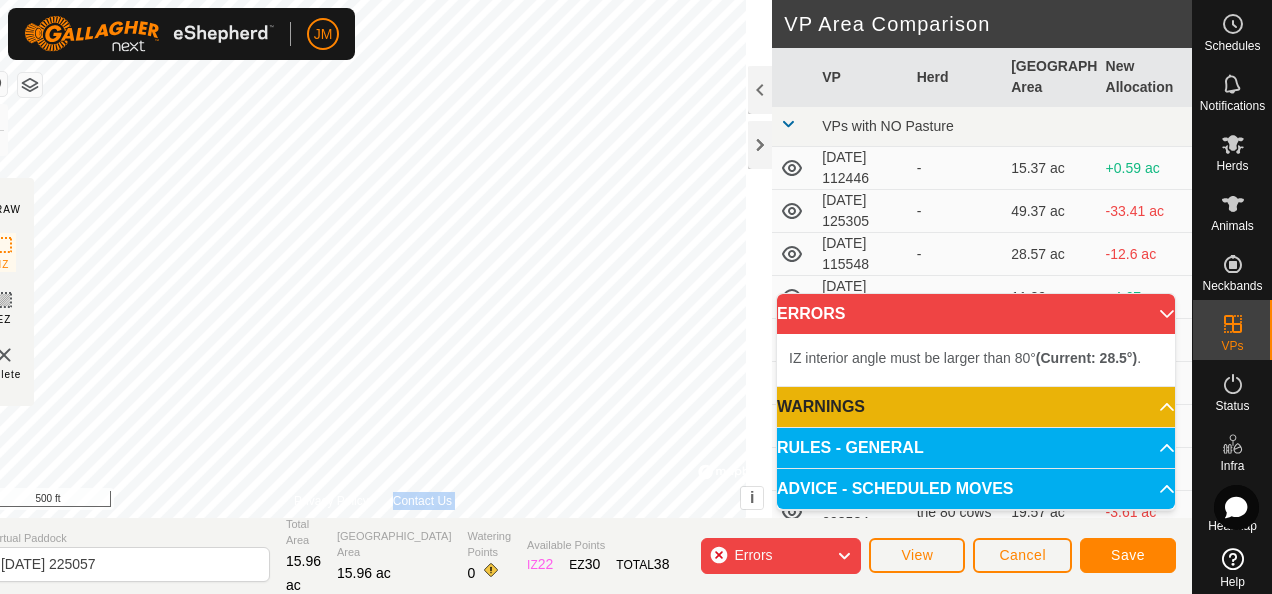 click on "Privacy Policy Contact Us" at bounding box center (373, 501) 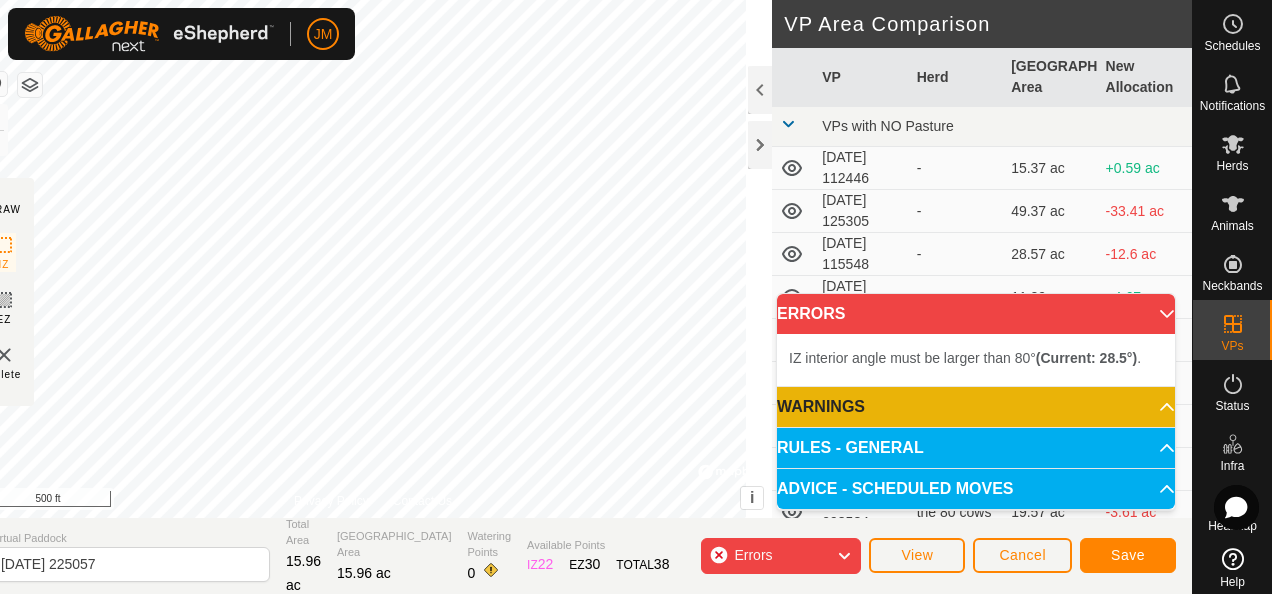click on "Privacy Policy Contact Us" at bounding box center (373, 501) 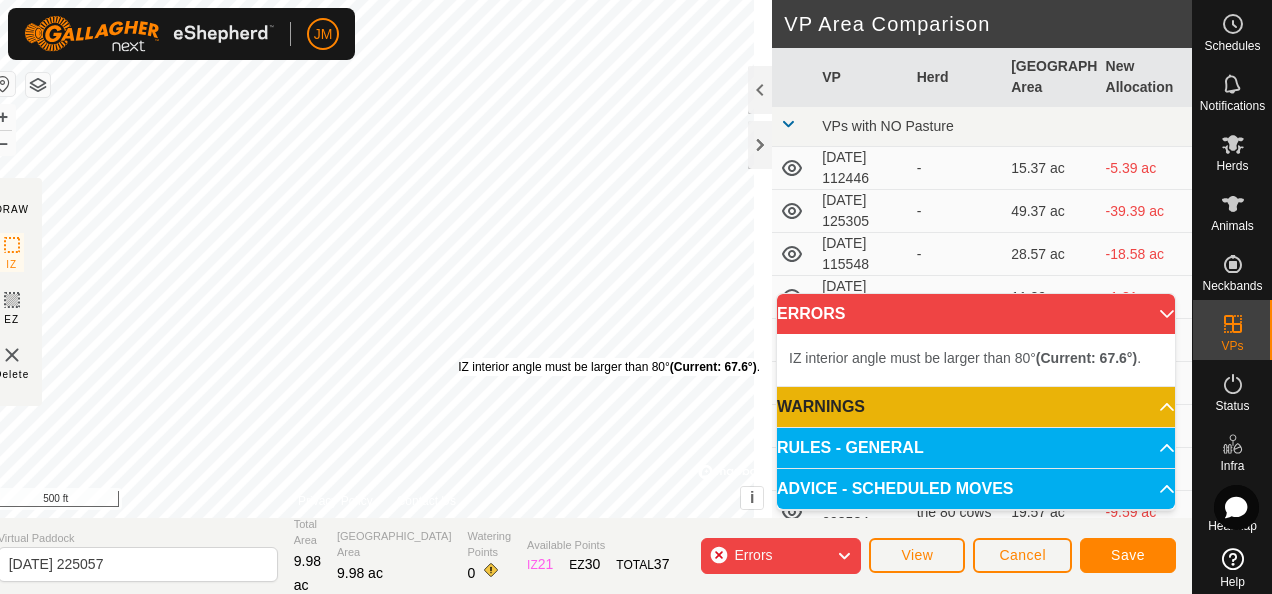 click on "IZ interior angle must be larger than 80°  (Current: 67.6°) . + – ⇧ i ©  Mapbox , ©  OpenStreetMap ,  Improve this map 500 ft" at bounding box center (377, 259) 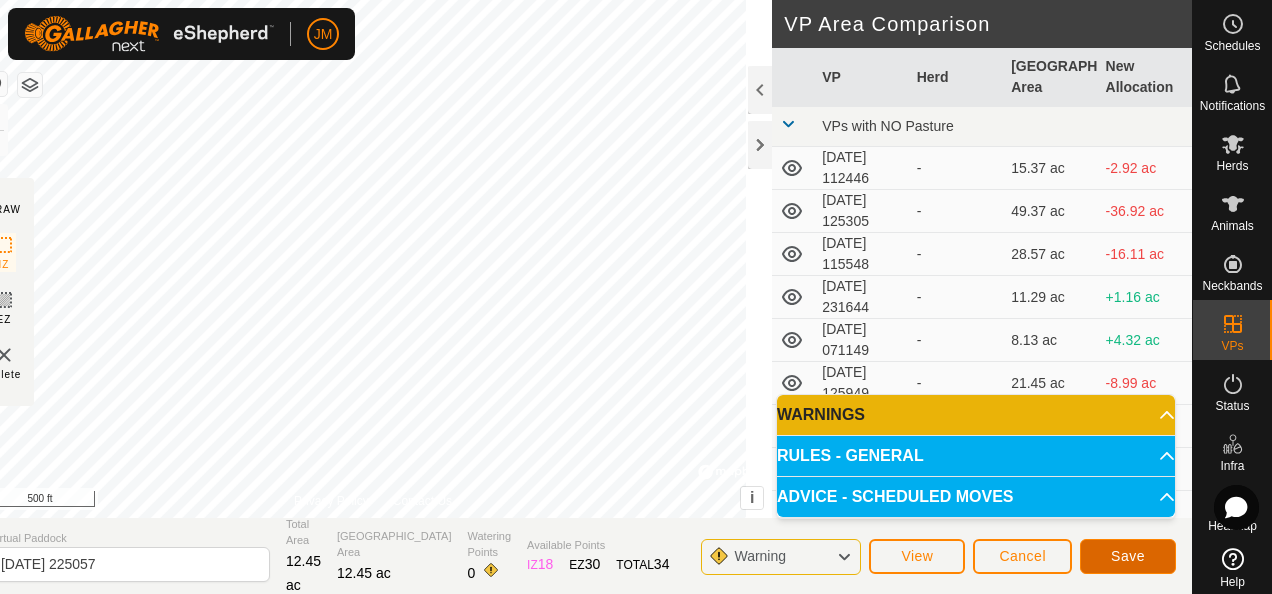click on "Save" 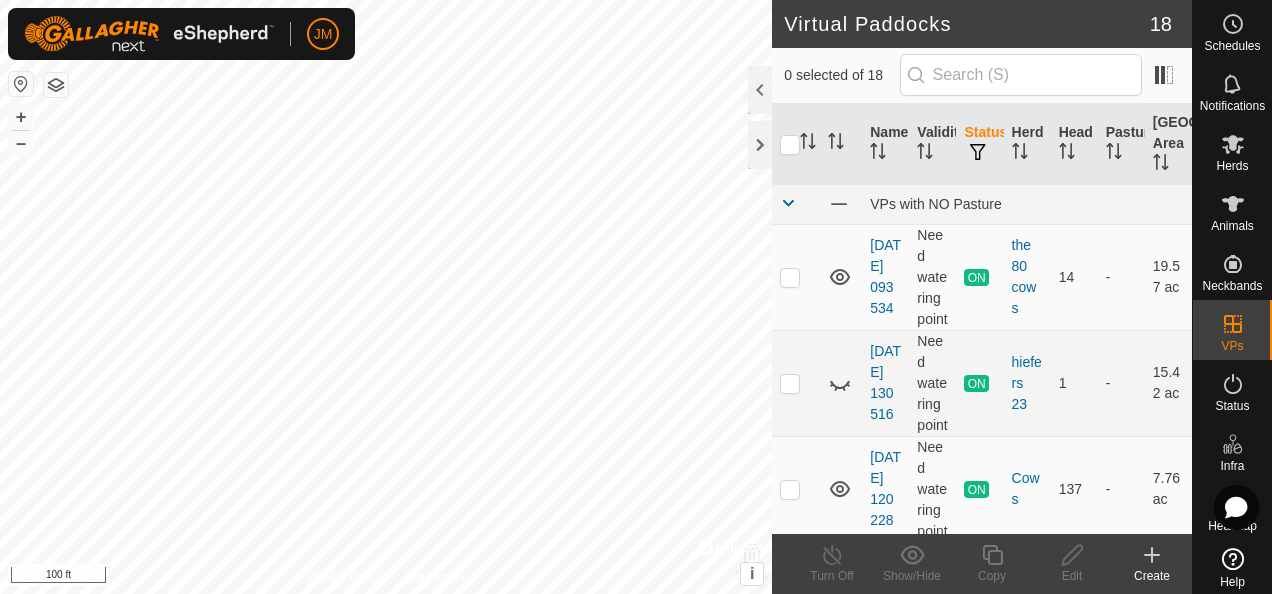 click on "JM Schedules Notifications Herds Animals Neckbands VPs Status Infra Heatmap Help Virtual Paddocks 18 0 selected of 18     Name   Validity   Status   Herd   Head   Pasture   Grazing Area   VPs with NO Pasture  [DATE] 093534  Need watering point  ON  the 80 cows   14   -   19.57 ac  [DATE] 130516  Need watering point  ON  hiefers 23   1   -   15.42 ac  [DATE] 120228  Need watering point  ON  Cows   137   -   7.76 ac  [DATE] 112446  Need watering point  OFF  -   0   -   15.37 ac  [DATE] 125305  Valid  OFF  -   0   -   49.37 ac  [DATE] 115548  Valid  OFF  -   0   -   28.57 ac  [DATE] 231644  Valid  OFF  -   0   -   11.29 ac  [DATE] 071149  Valid  OFF  -   0   -   8.13 ac  [DATE] 125949  Need watering point  OFF  -   0   -   21.45 ac  [DATE] 215330  Valid  OFF  -   0   -   23.5 ac  [DATE] 185116  Valid  OFF  -   0   -   9.83 ac  [DATE] 094421  Need watering point  OFF  -   0   -   21.42 ac  [DATE] 214512  Need watering point  OFF  -   0   -   13.49 ac" at bounding box center (636, 297) 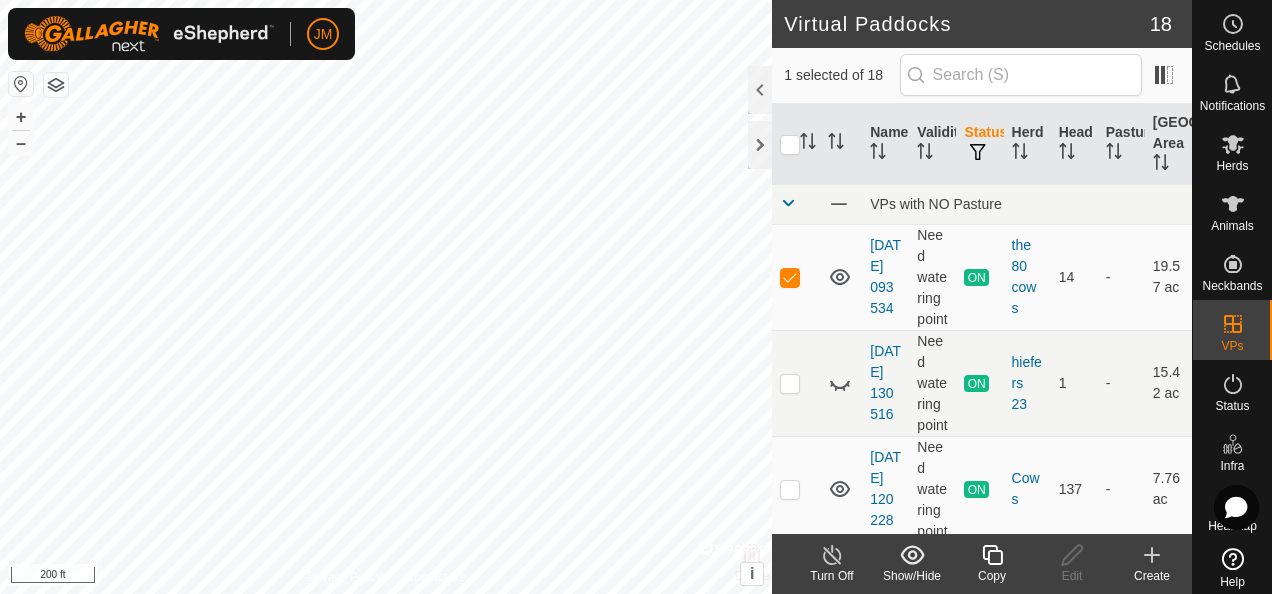 checkbox on "false" 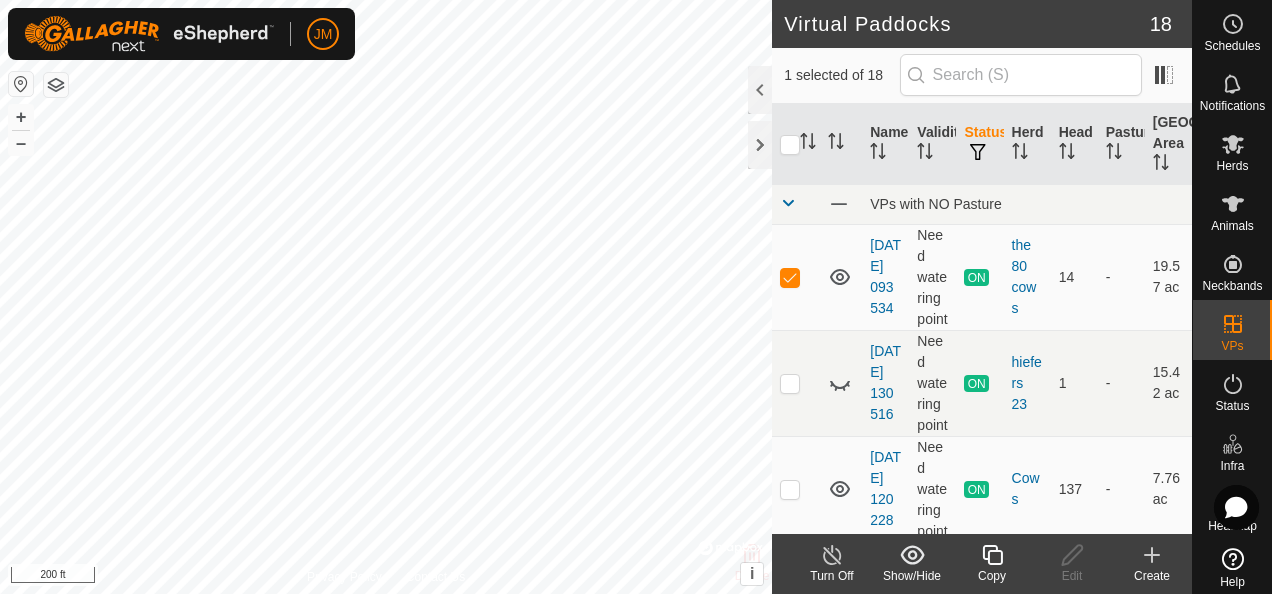 checkbox on "true" 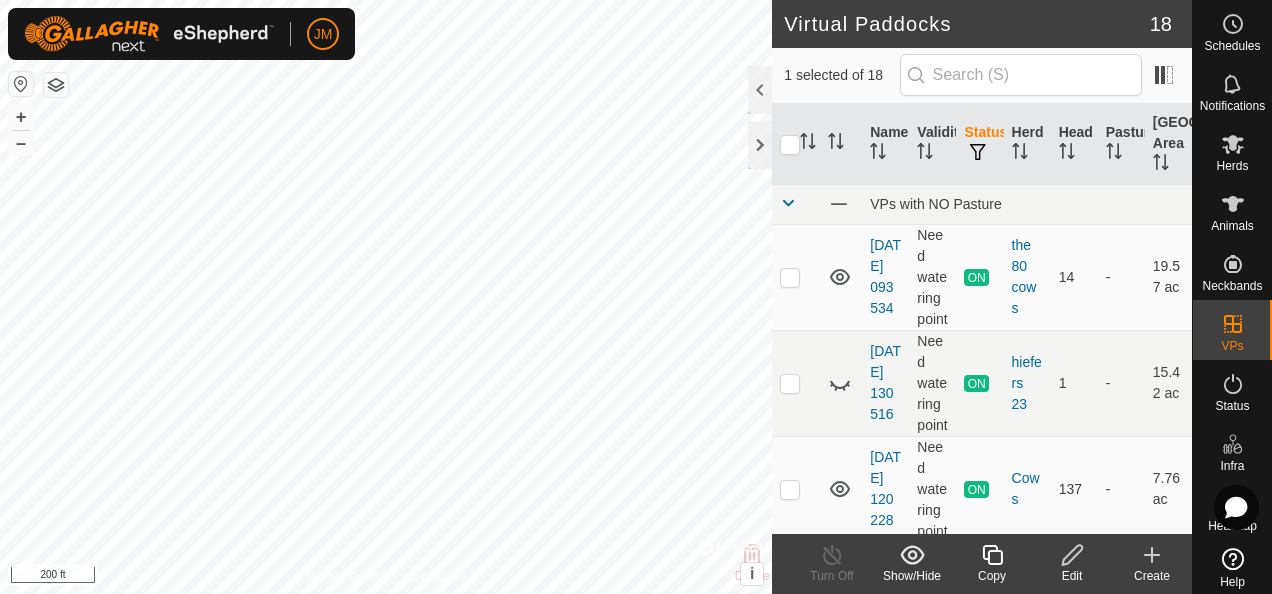 click 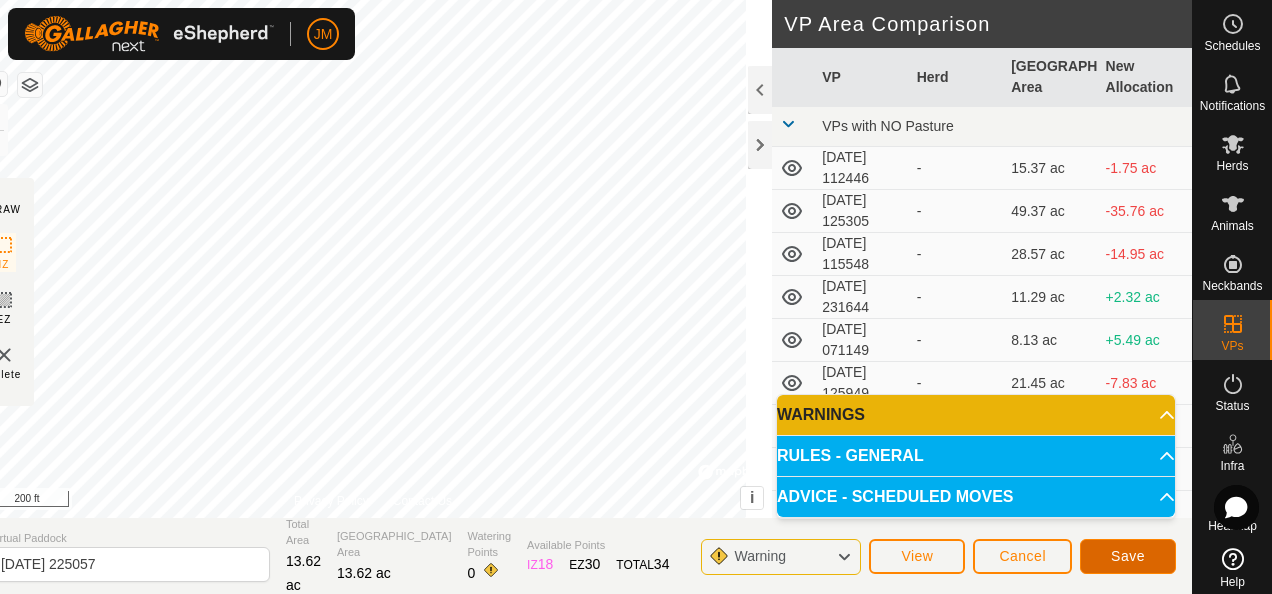 click on "Save" 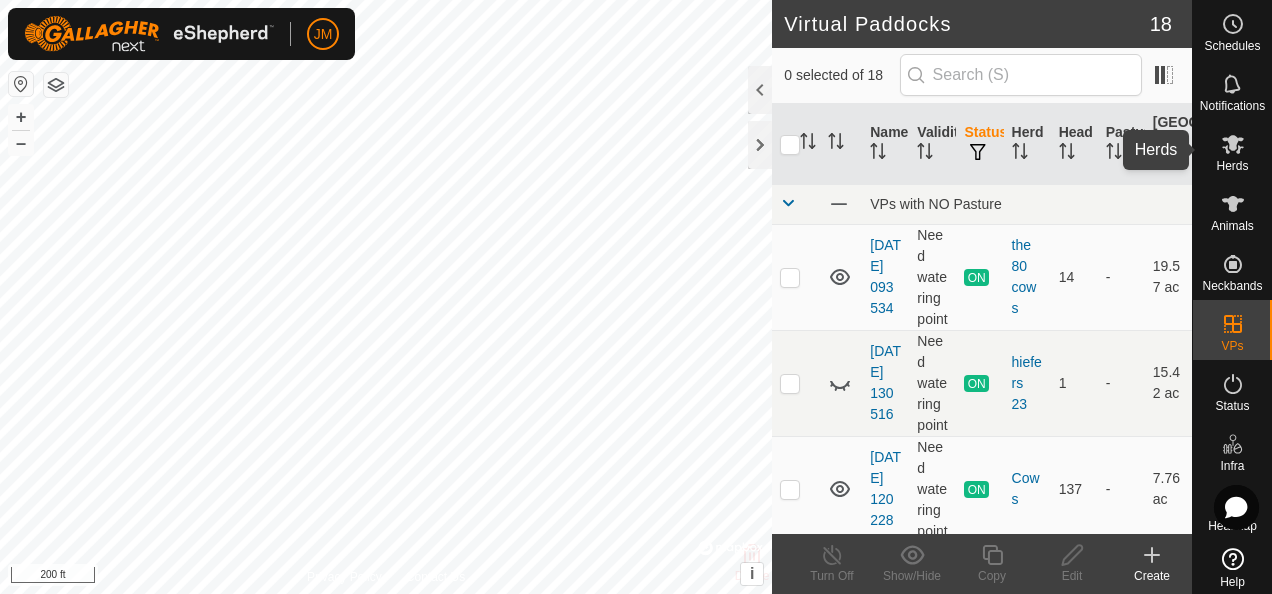 click 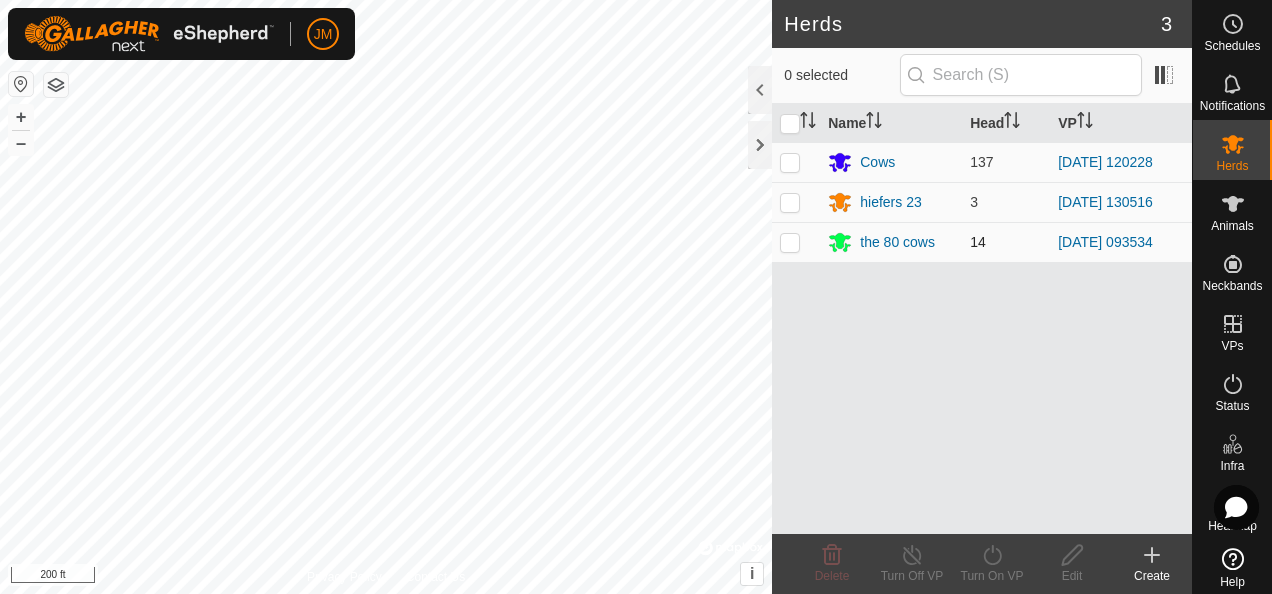 click at bounding box center [790, 242] 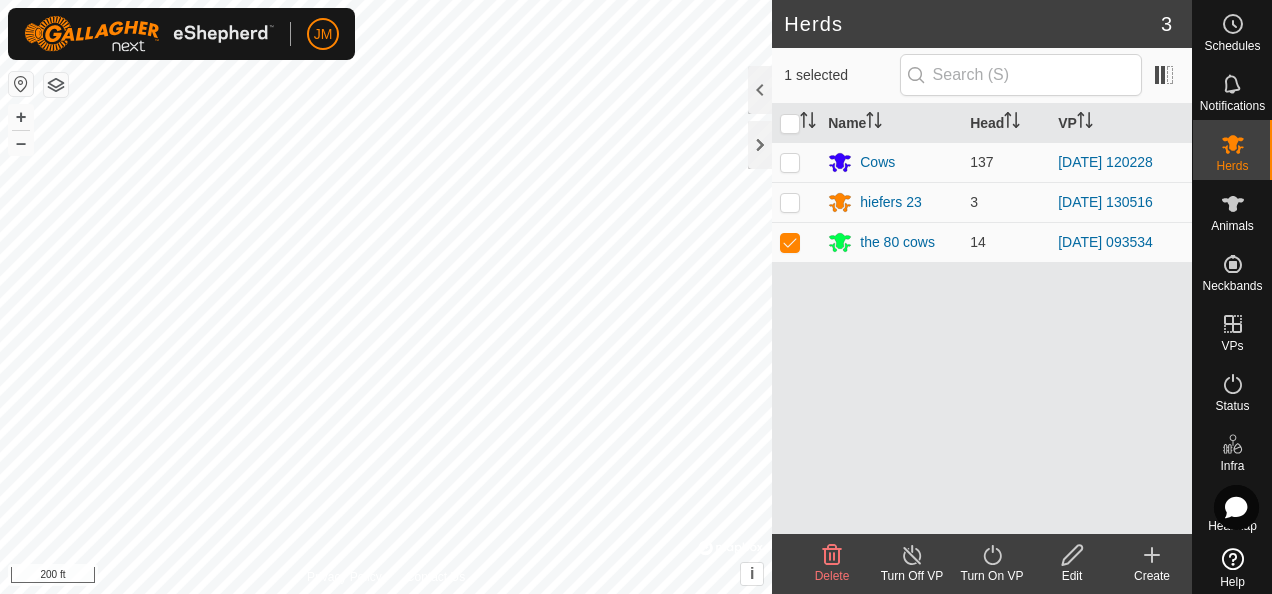 click 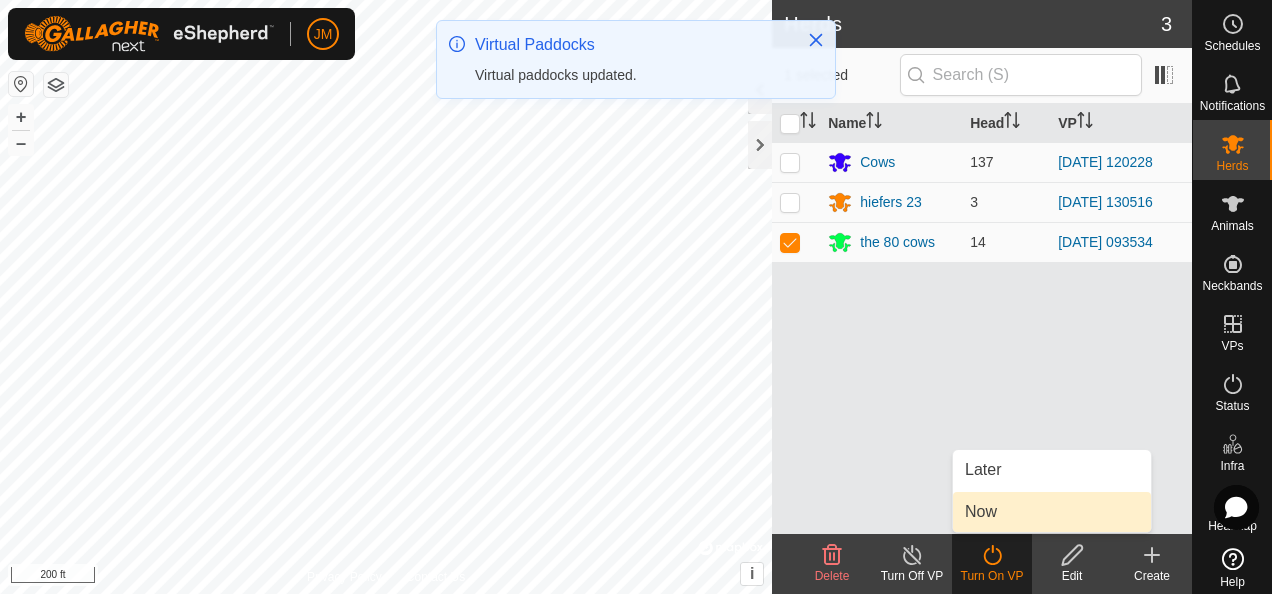 click on "Now" at bounding box center [1052, 512] 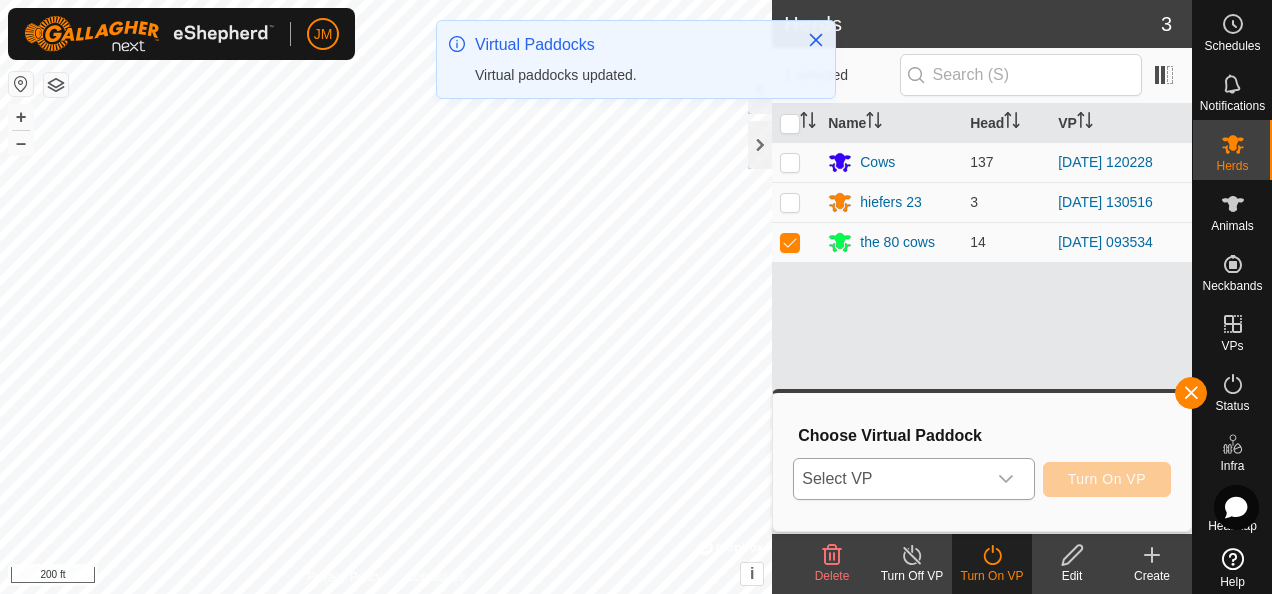click at bounding box center [1006, 479] 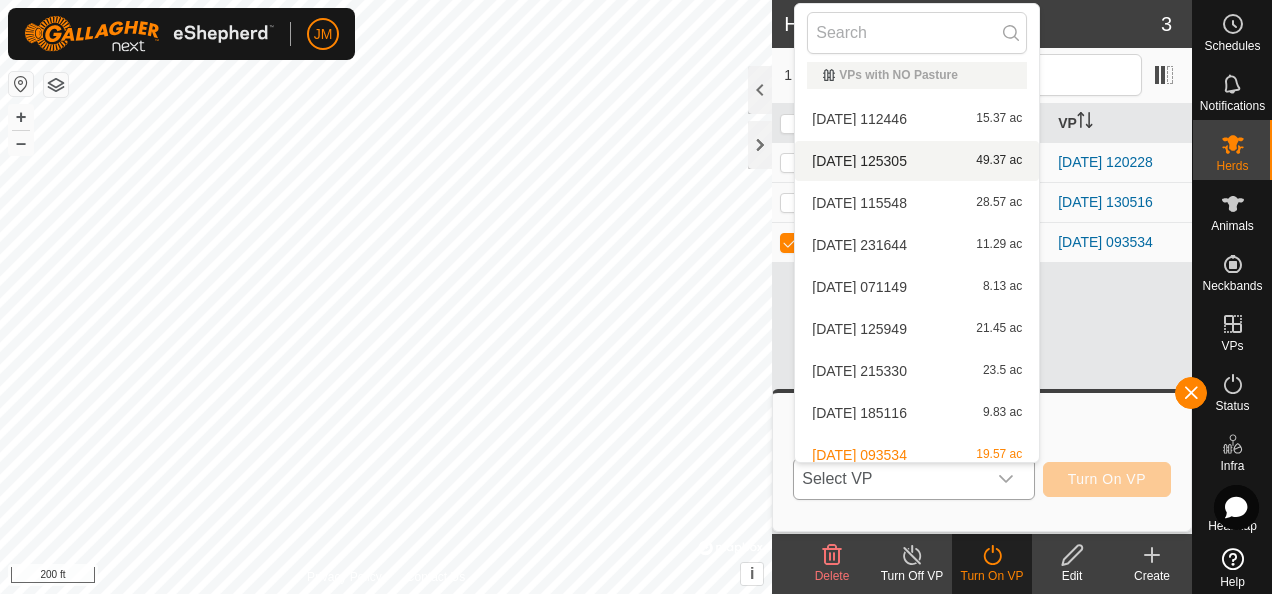 scroll, scrollTop: 0, scrollLeft: 0, axis: both 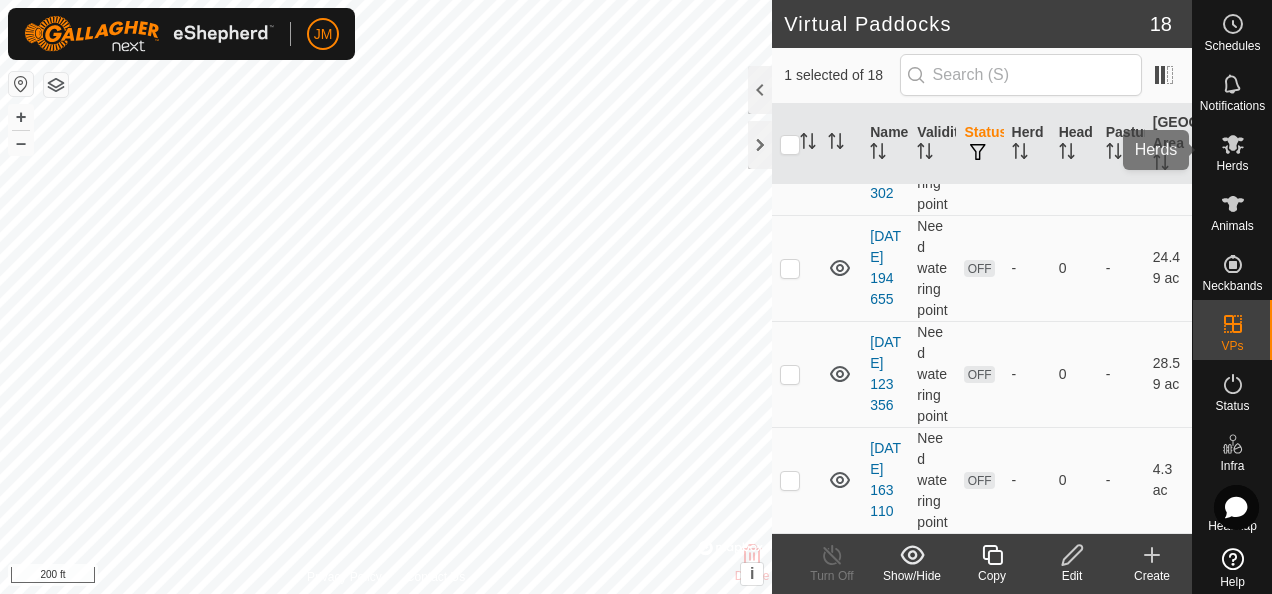 click 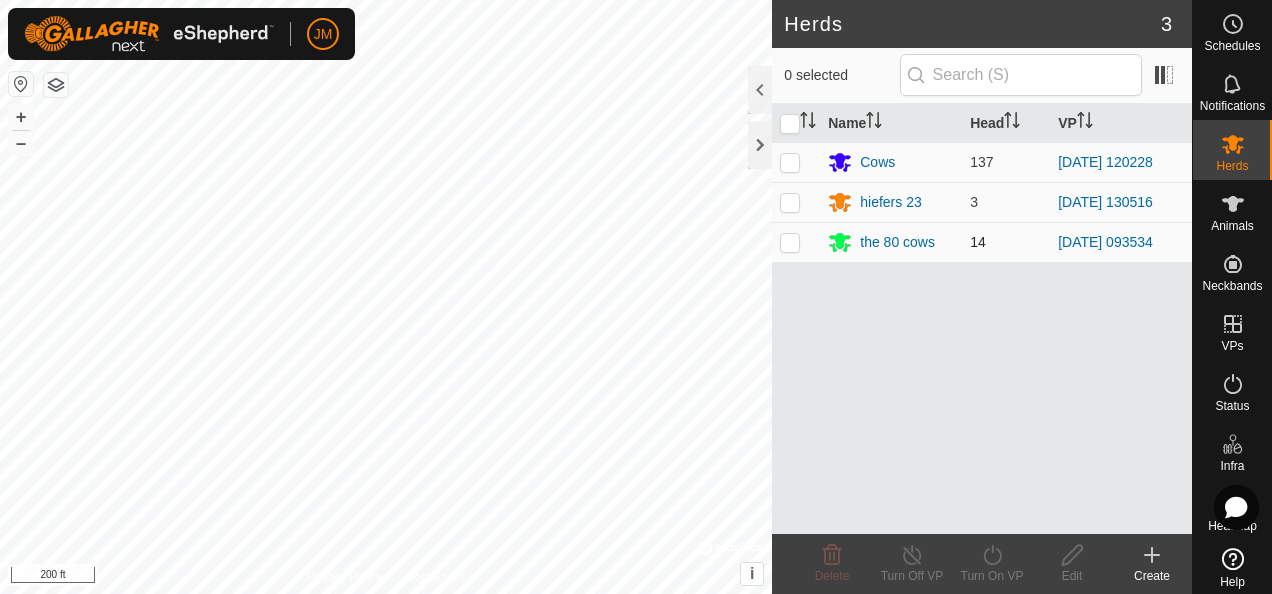click at bounding box center (796, 242) 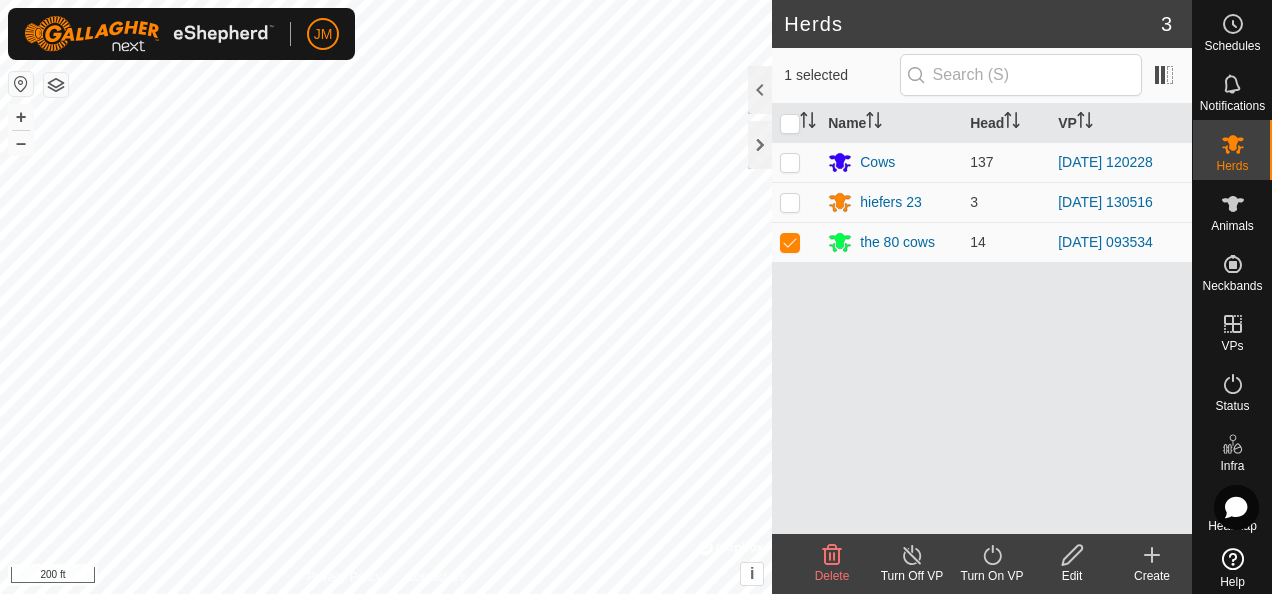 click 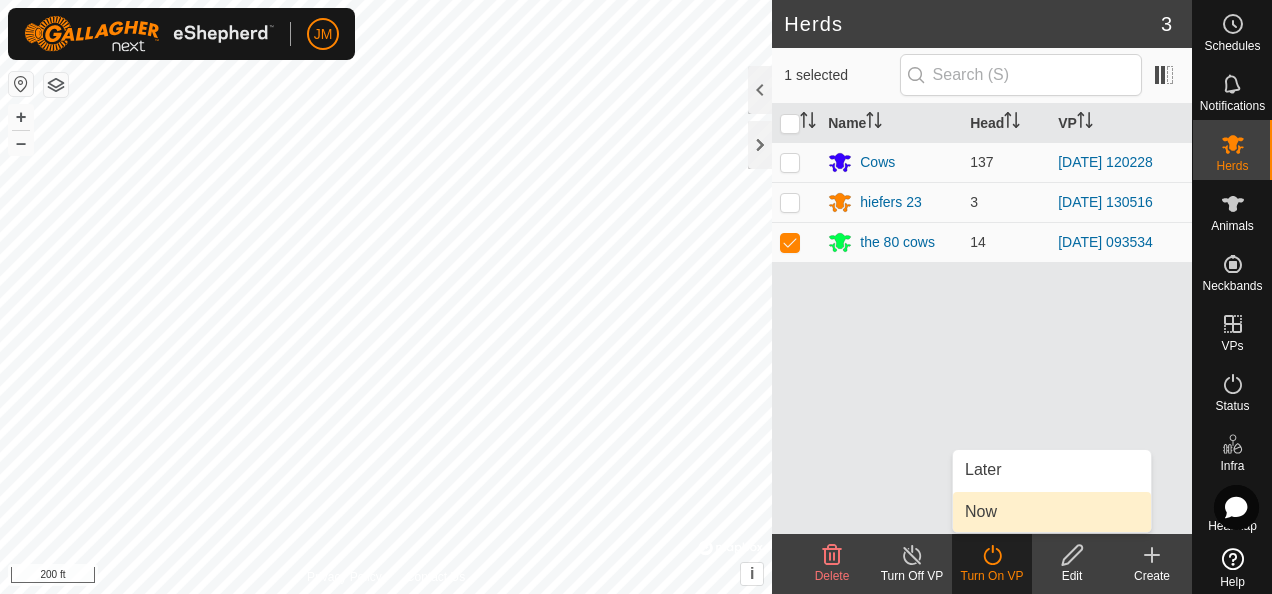 click on "Now" at bounding box center (1052, 512) 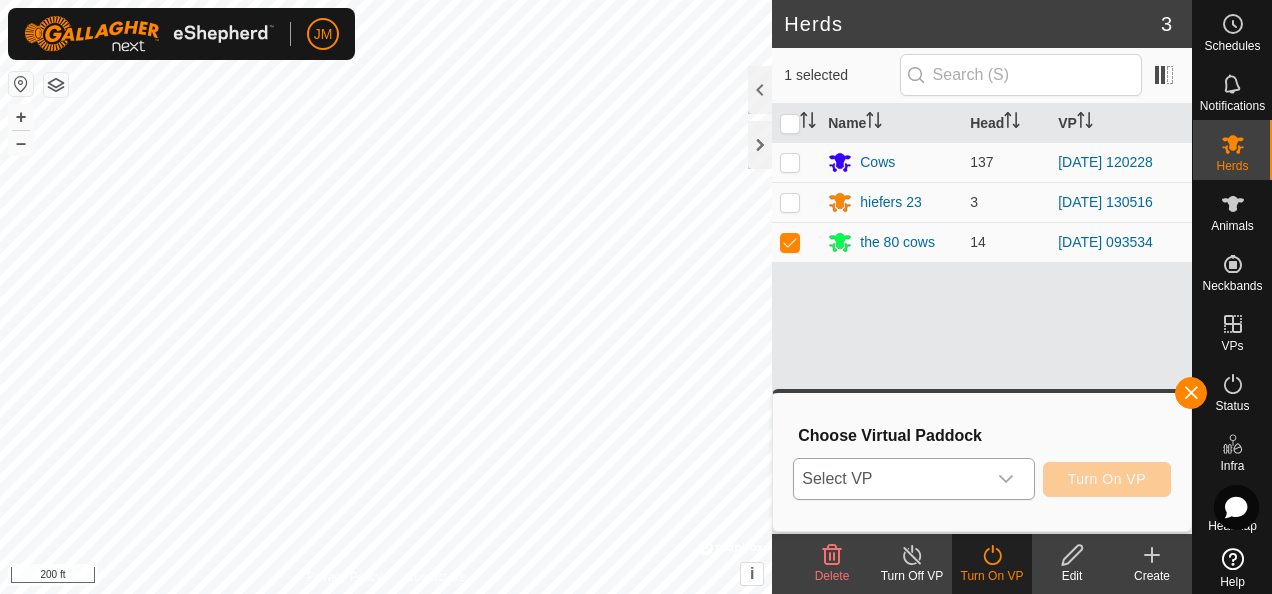 click 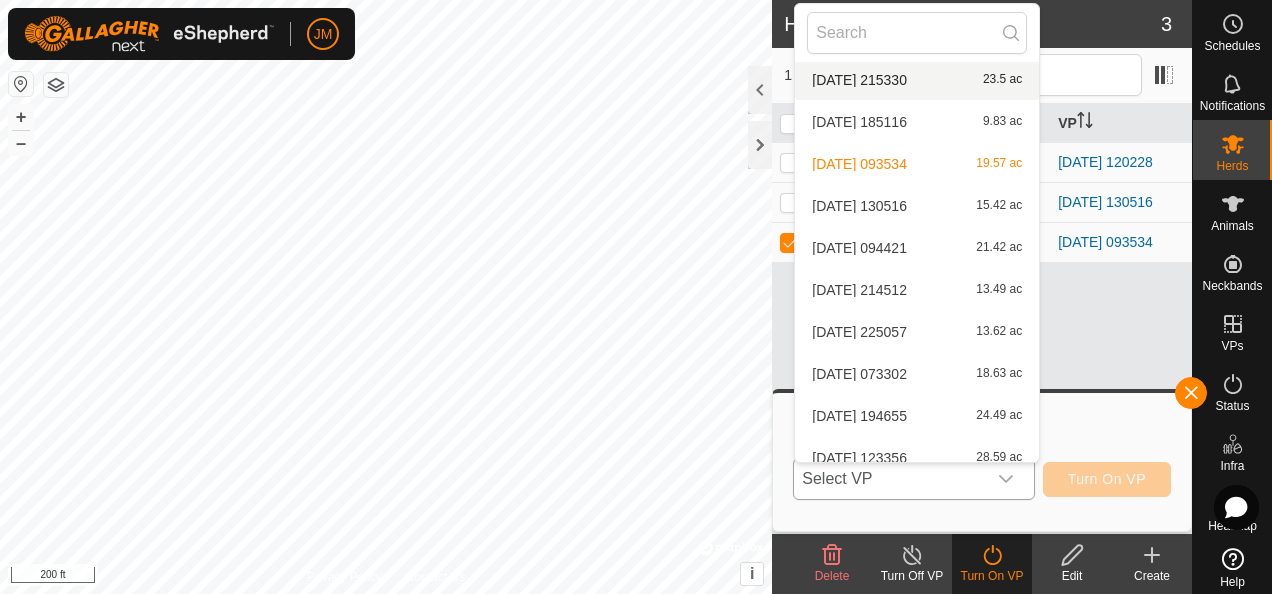 scroll, scrollTop: 298, scrollLeft: 0, axis: vertical 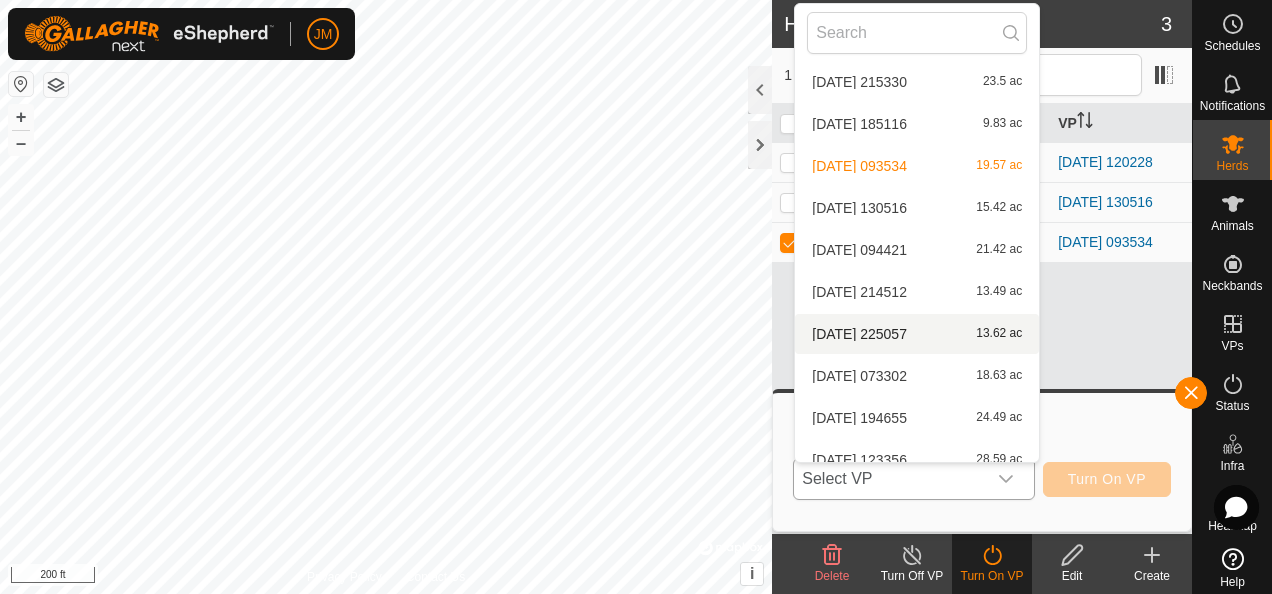 click on "[DATE] 225057  13.62 ac" at bounding box center [917, 334] 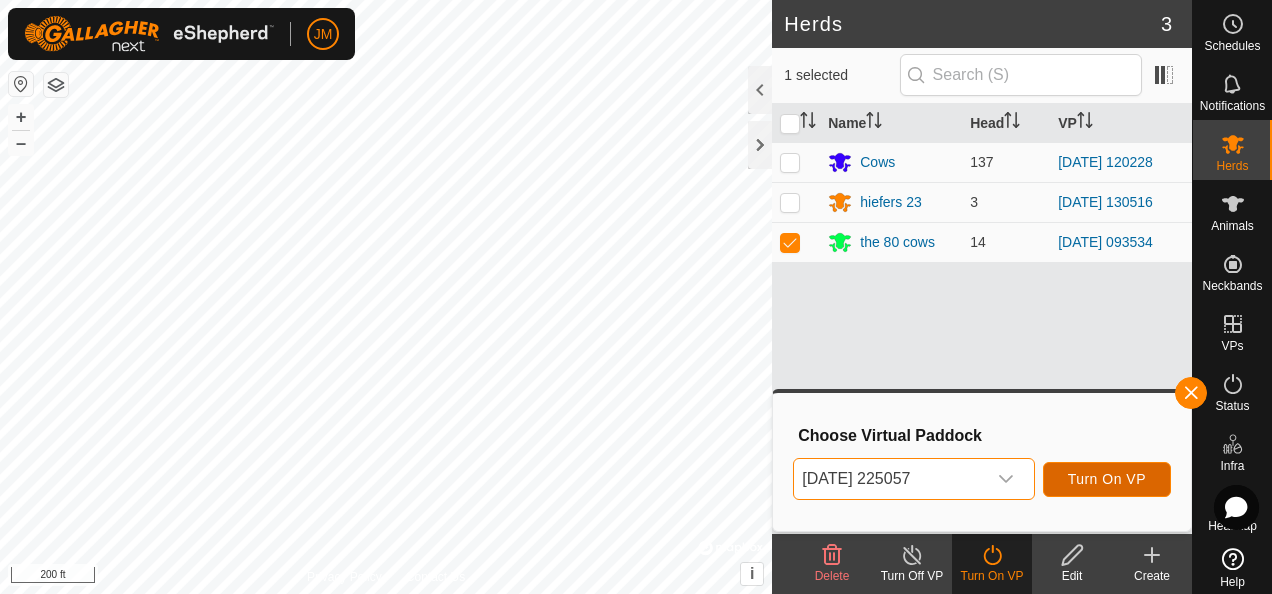 click on "Turn On VP" at bounding box center [1107, 479] 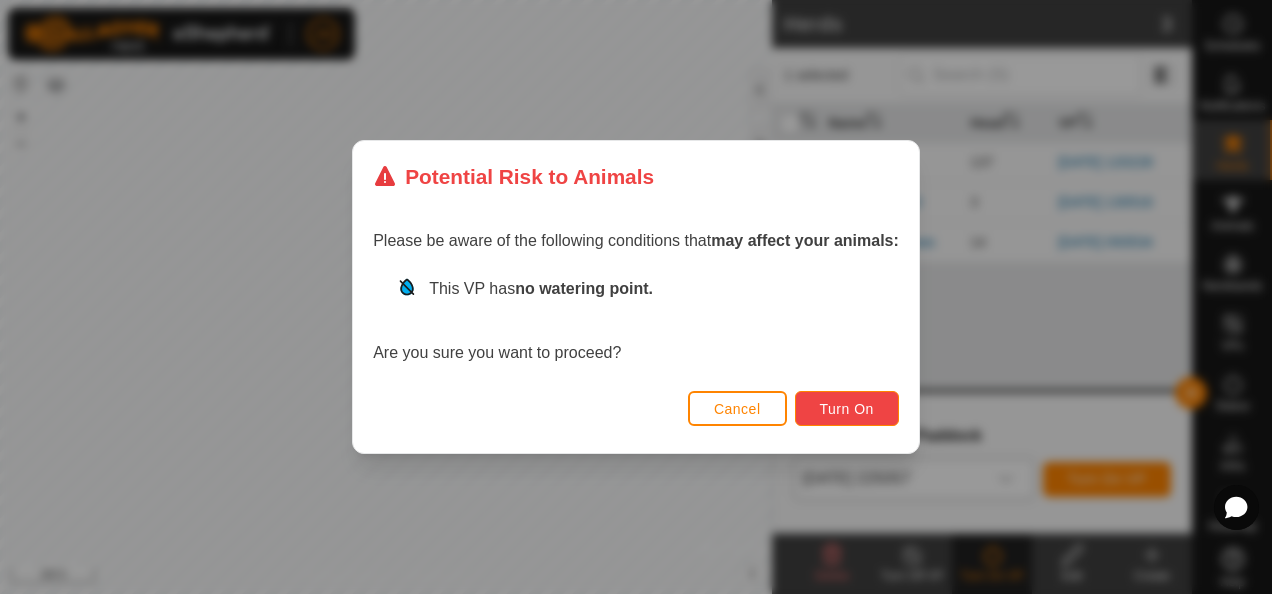 click on "Turn On" at bounding box center [847, 408] 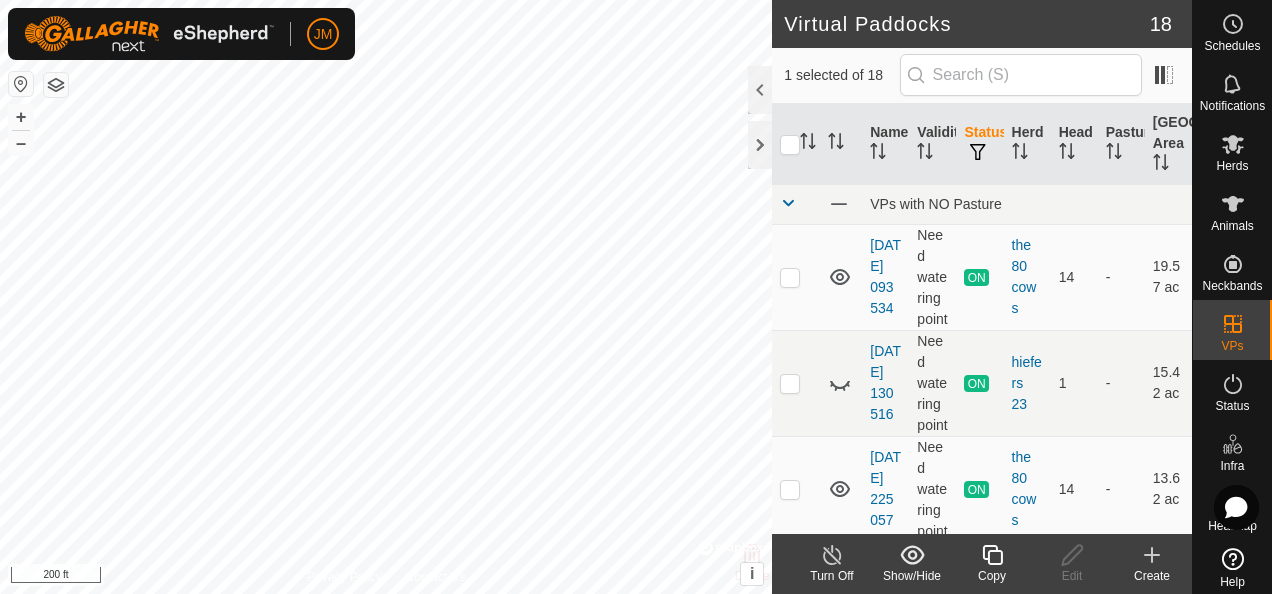 checkbox on "false" 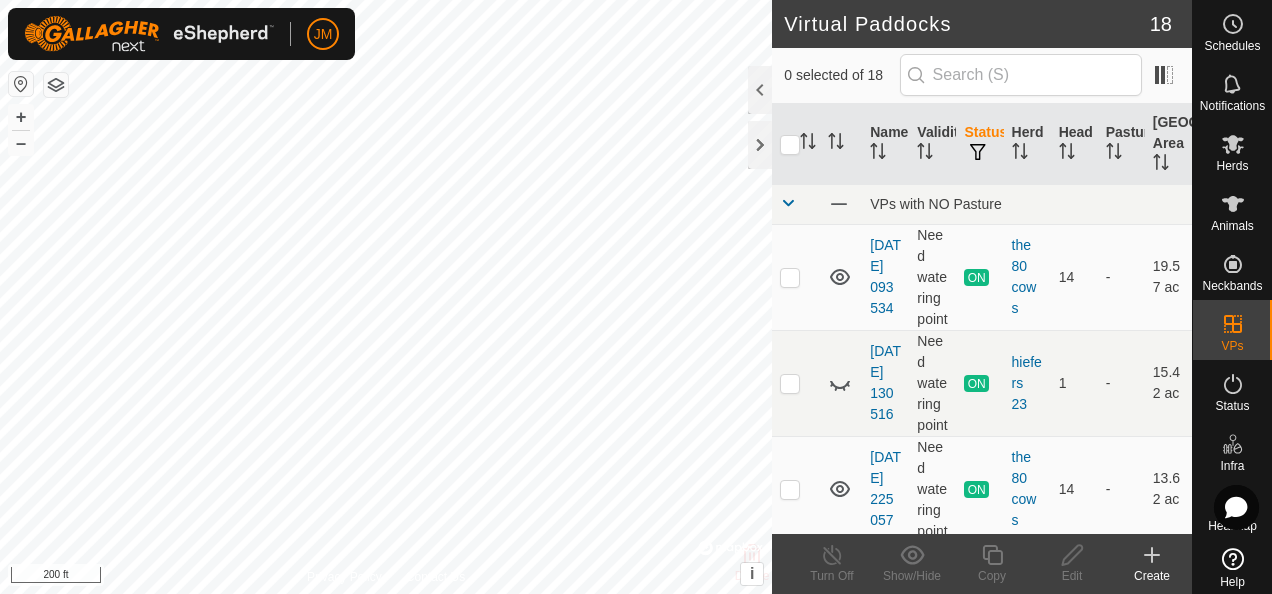 checkbox on "true" 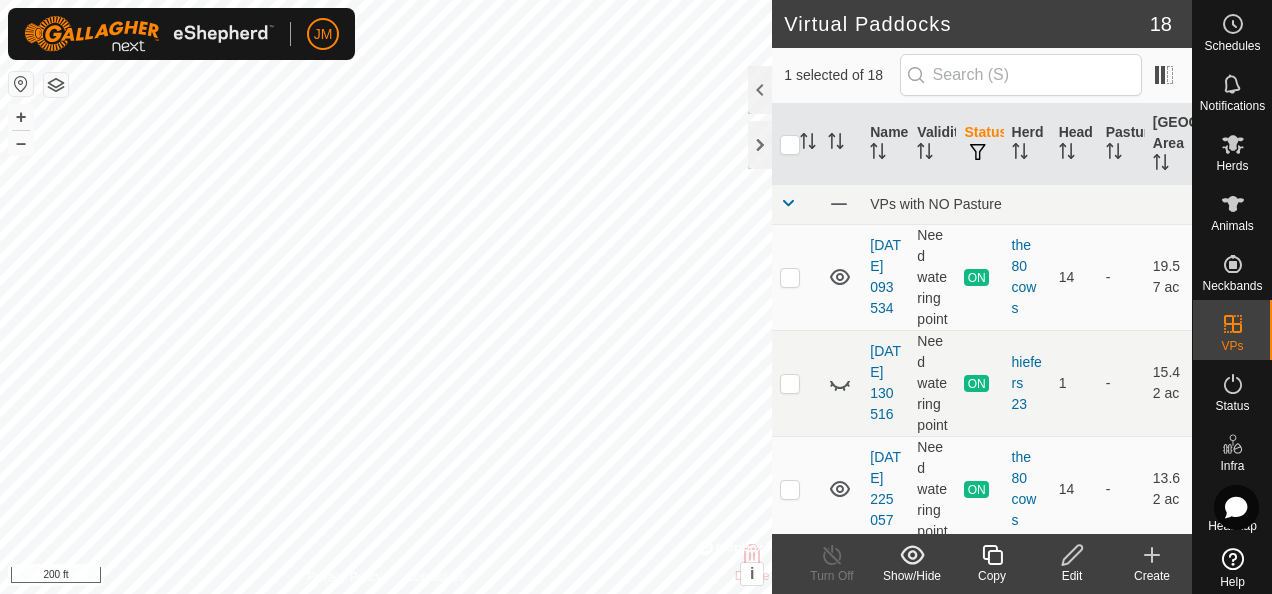 click 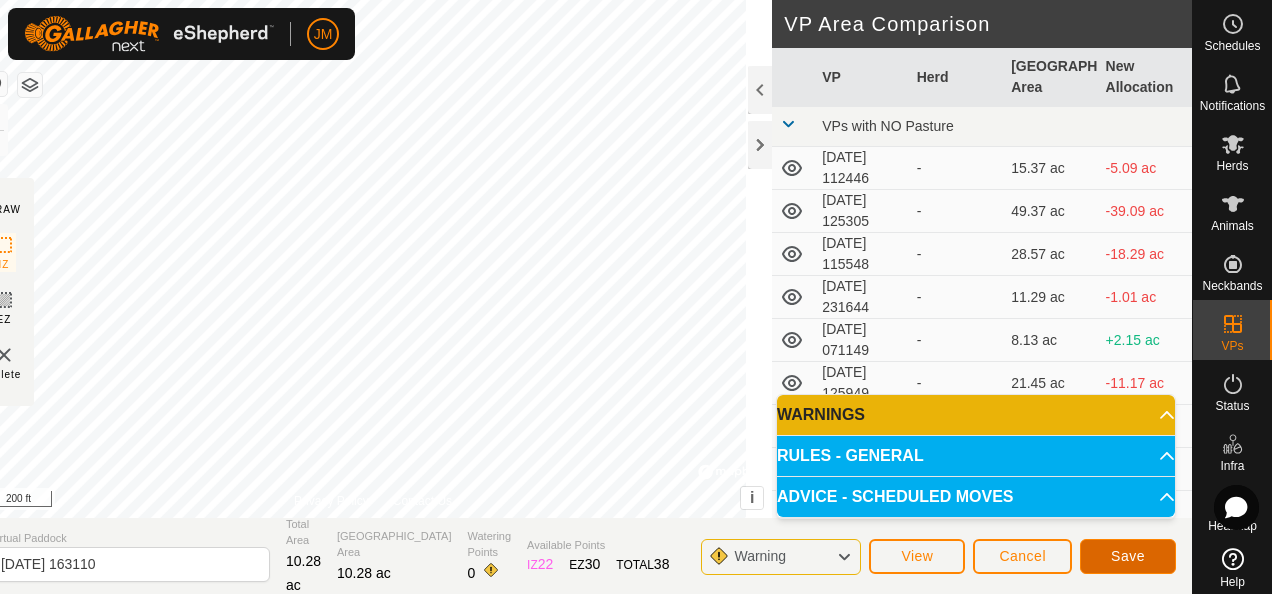 click on "Save" 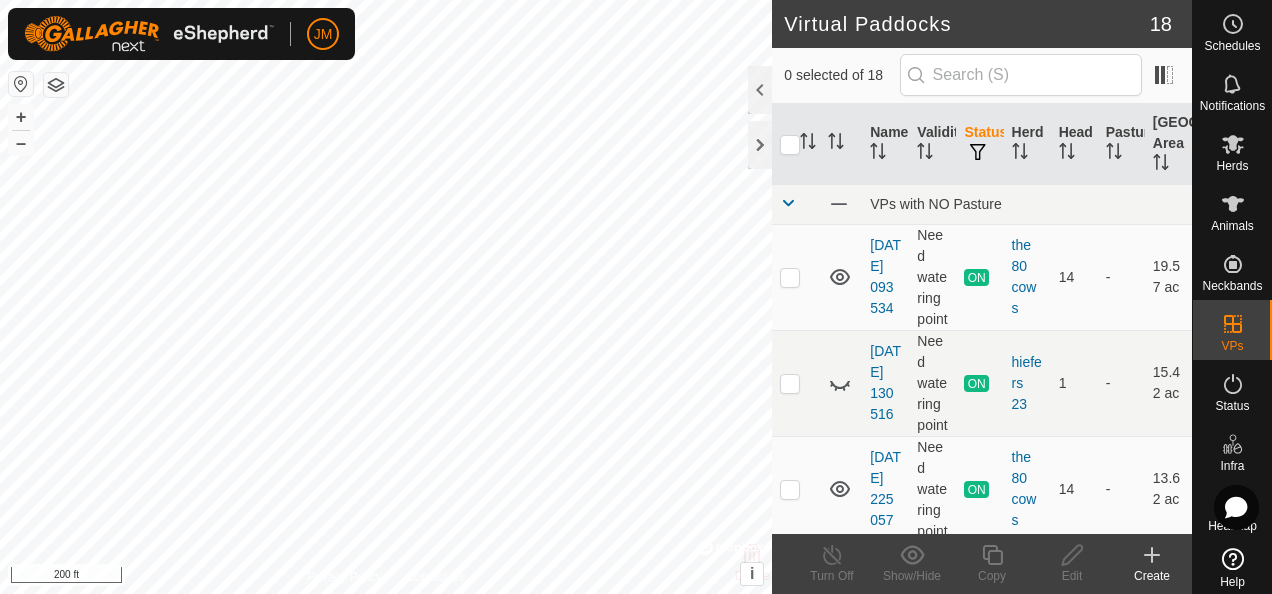 checkbox on "true" 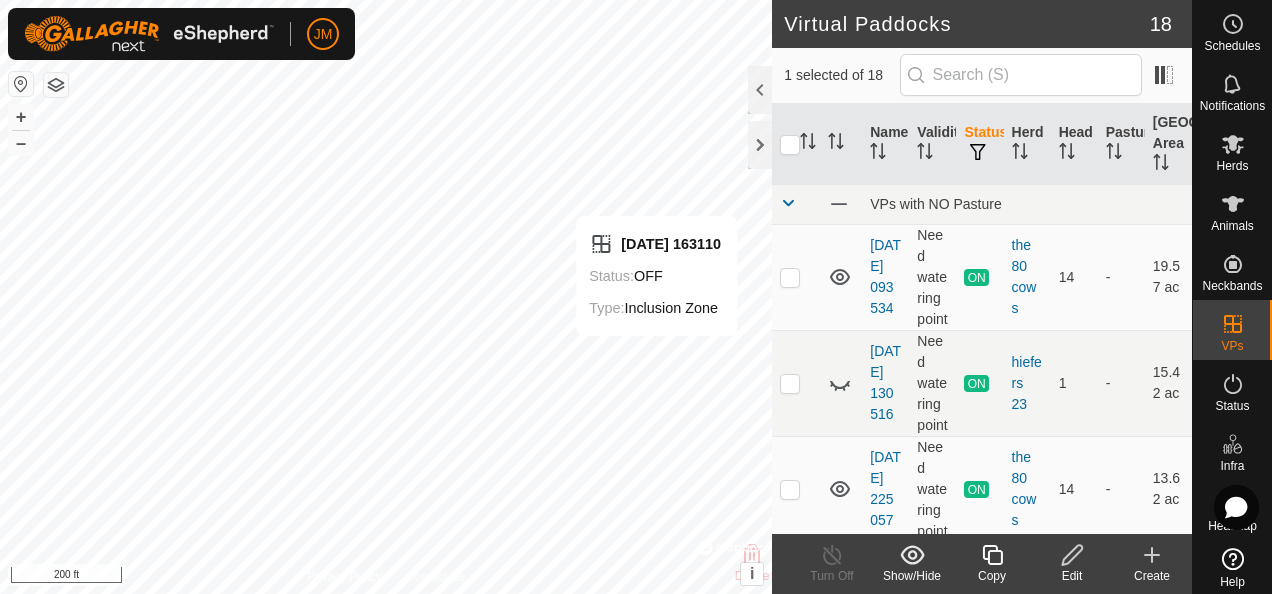 click 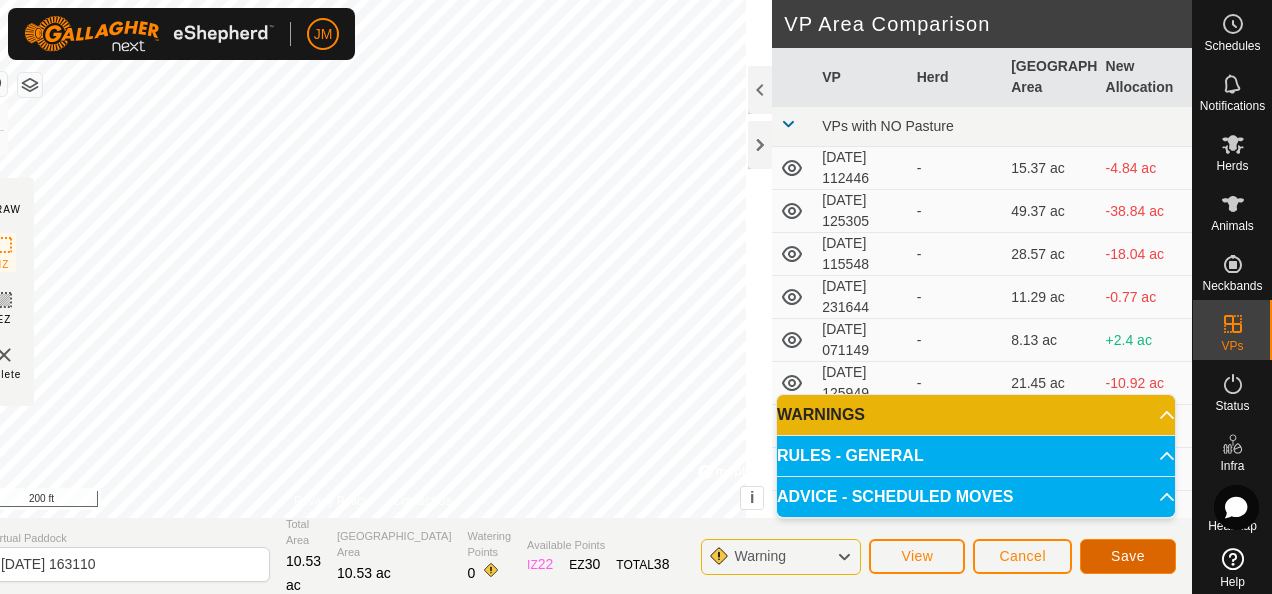 click on "Save" 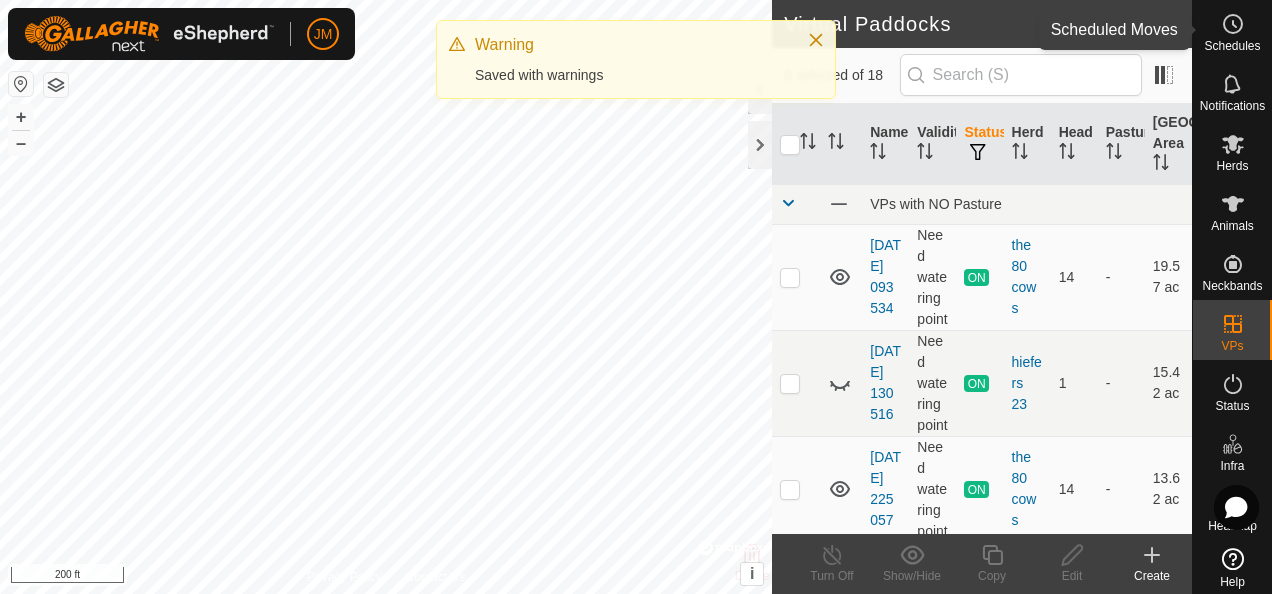 click 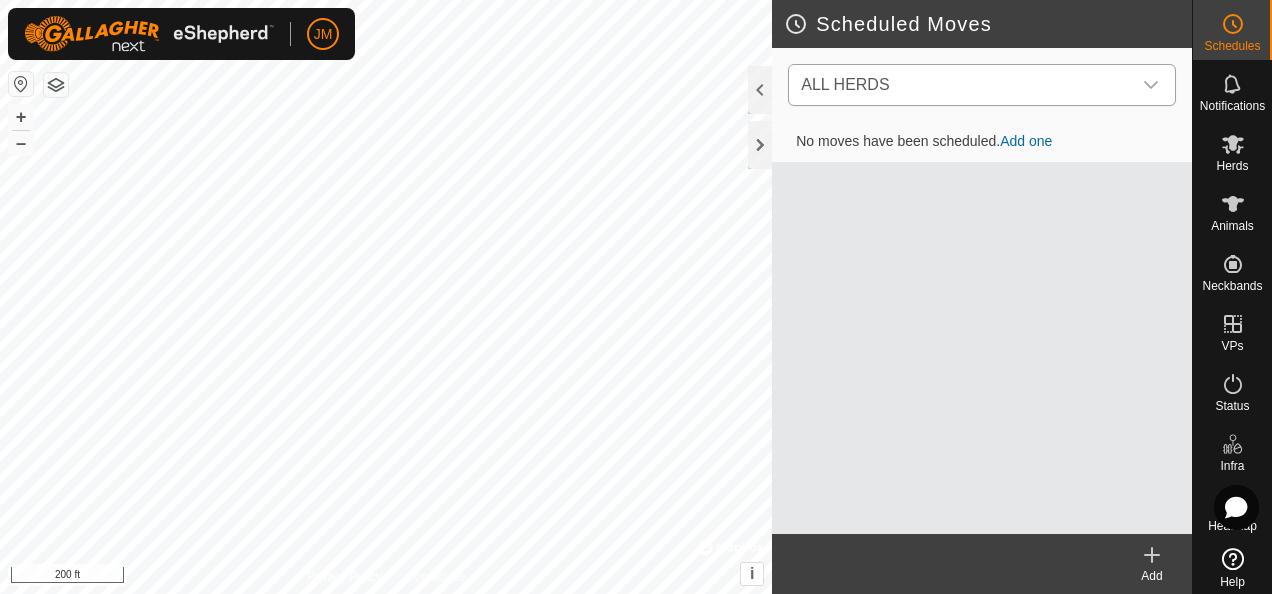 click at bounding box center [1151, 85] 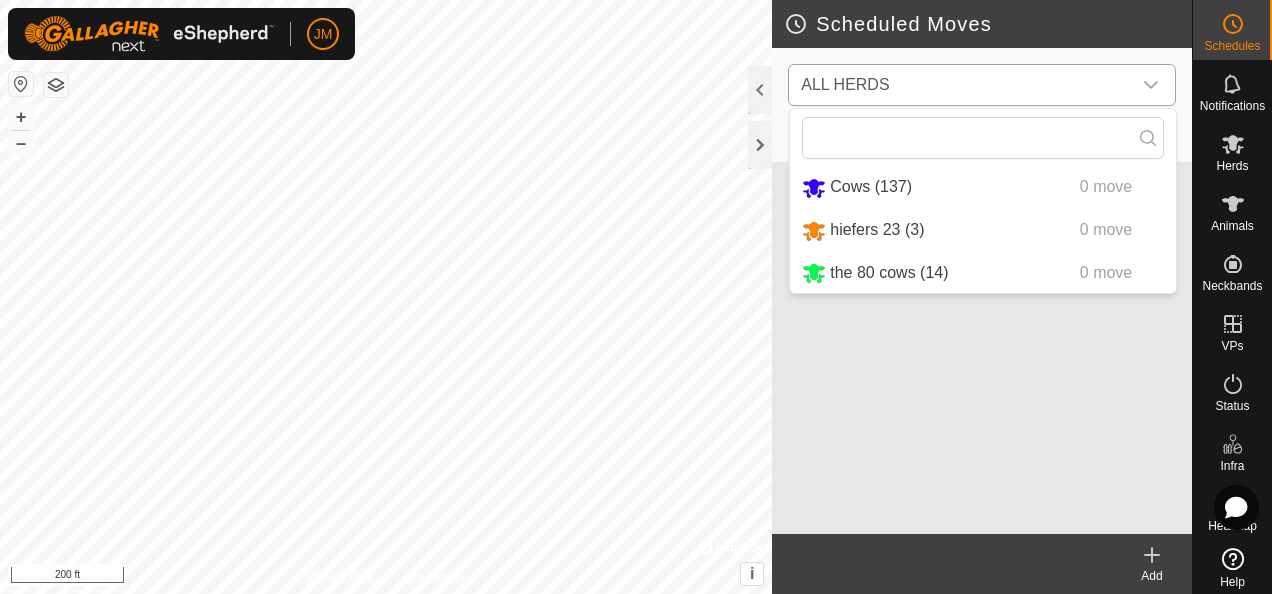 click on "Cows (137) 0 move" at bounding box center (983, 187) 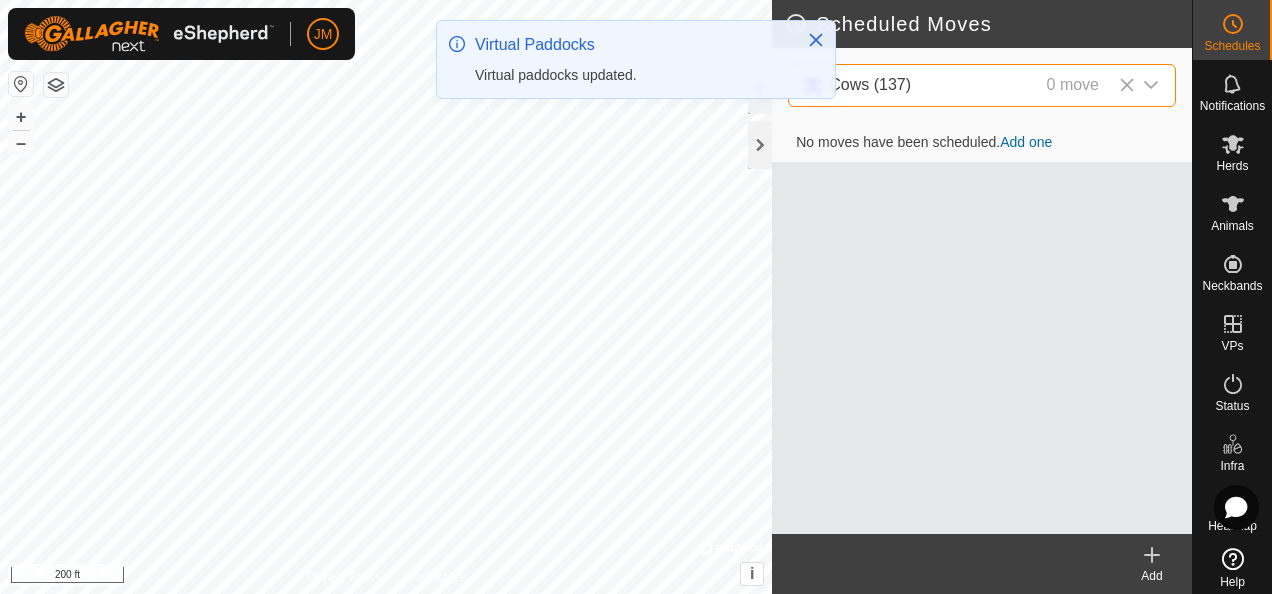 click on "Add one" at bounding box center [1026, 142] 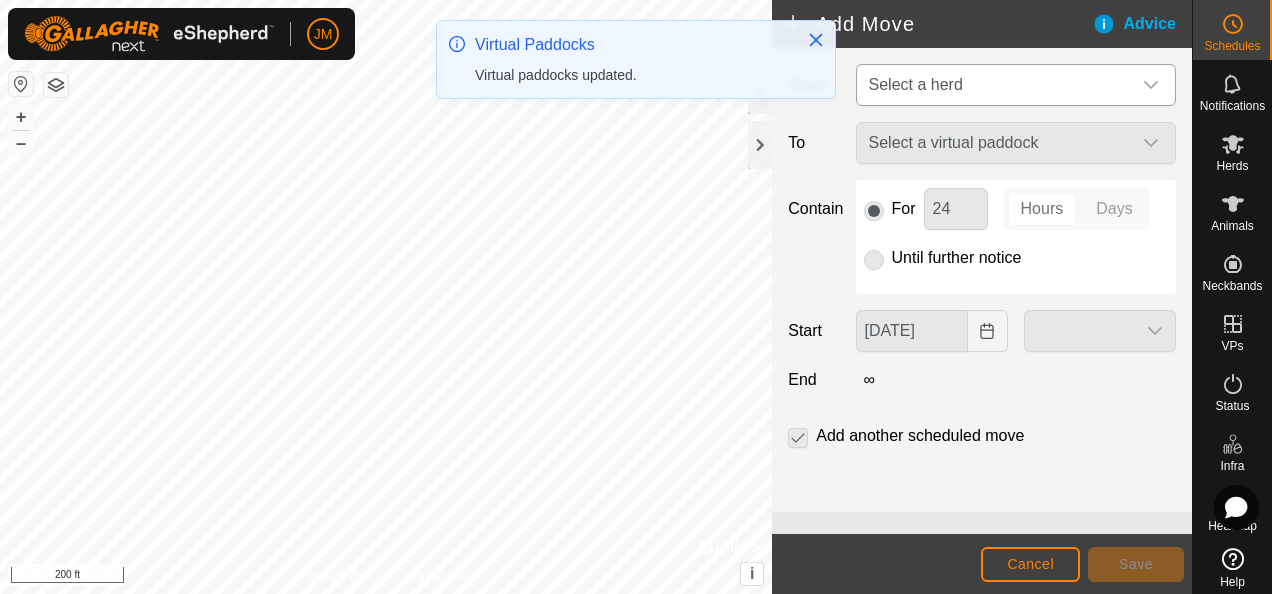 click 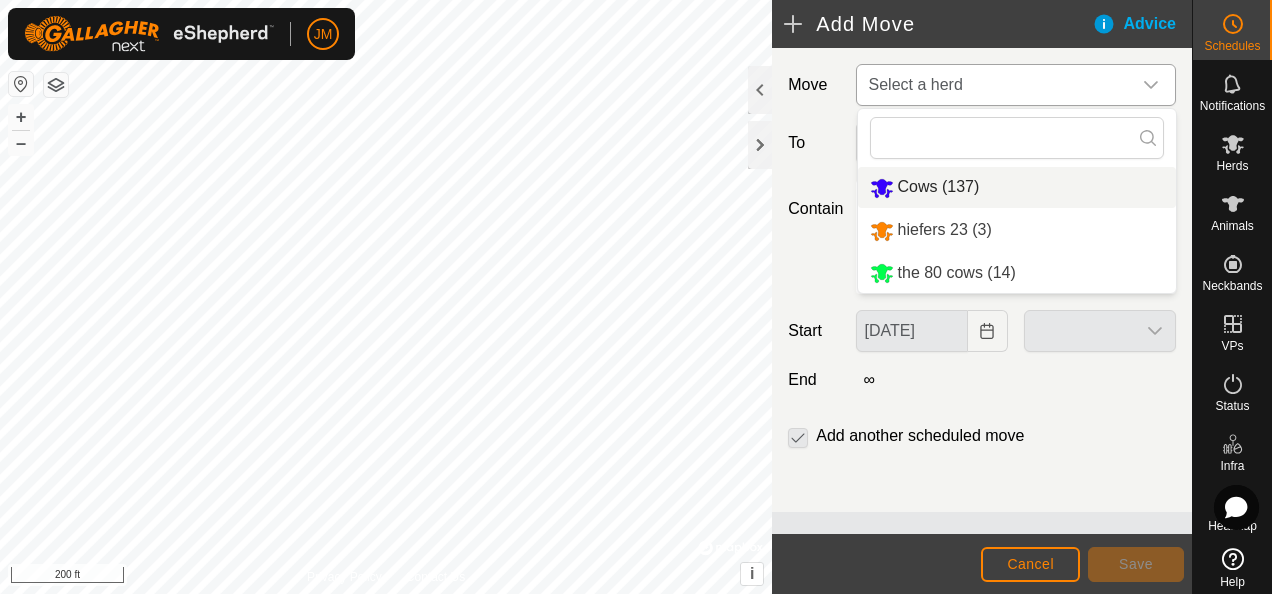 click on "Cows (137)" at bounding box center (1017, 187) 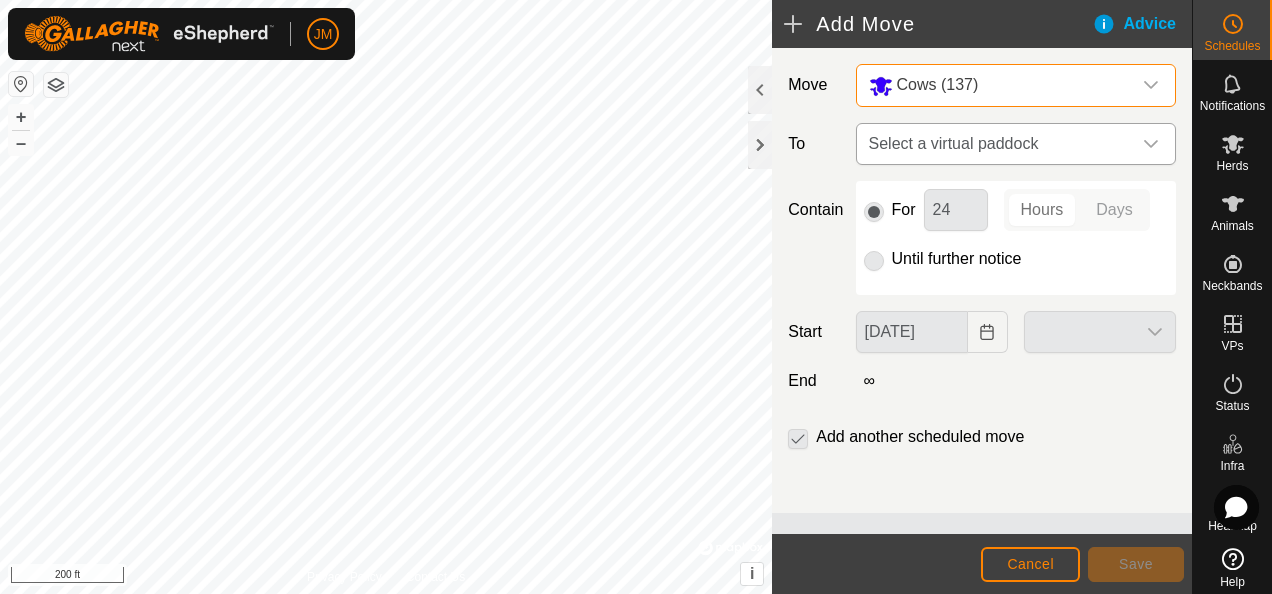 click at bounding box center [1151, 144] 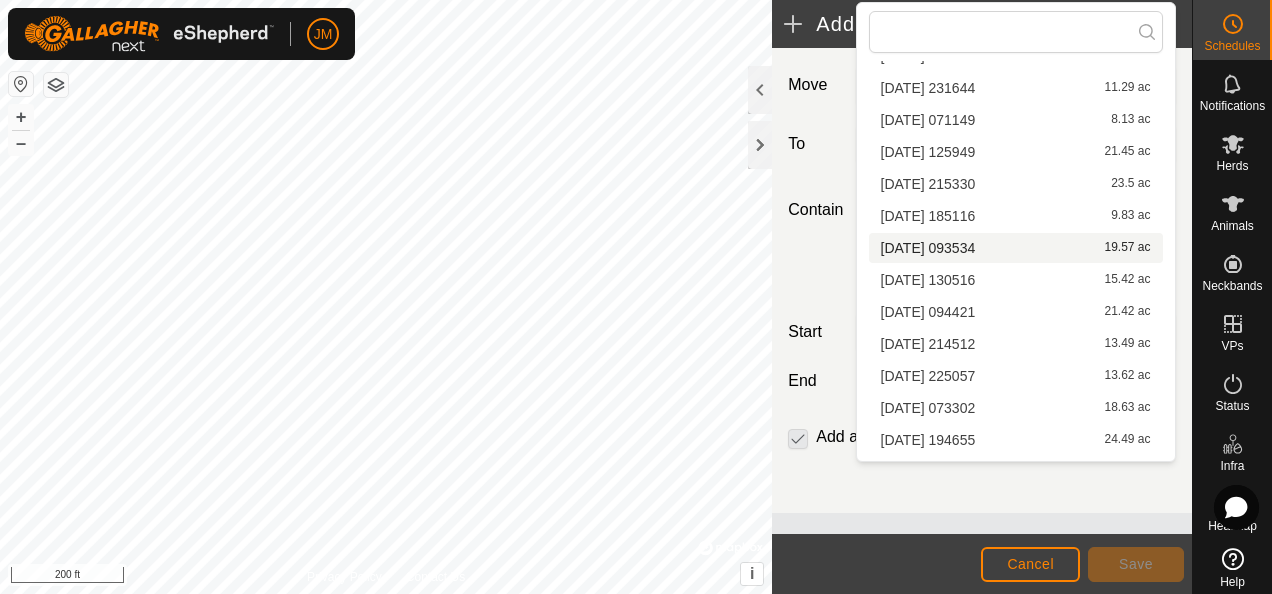 scroll, scrollTop: 220, scrollLeft: 0, axis: vertical 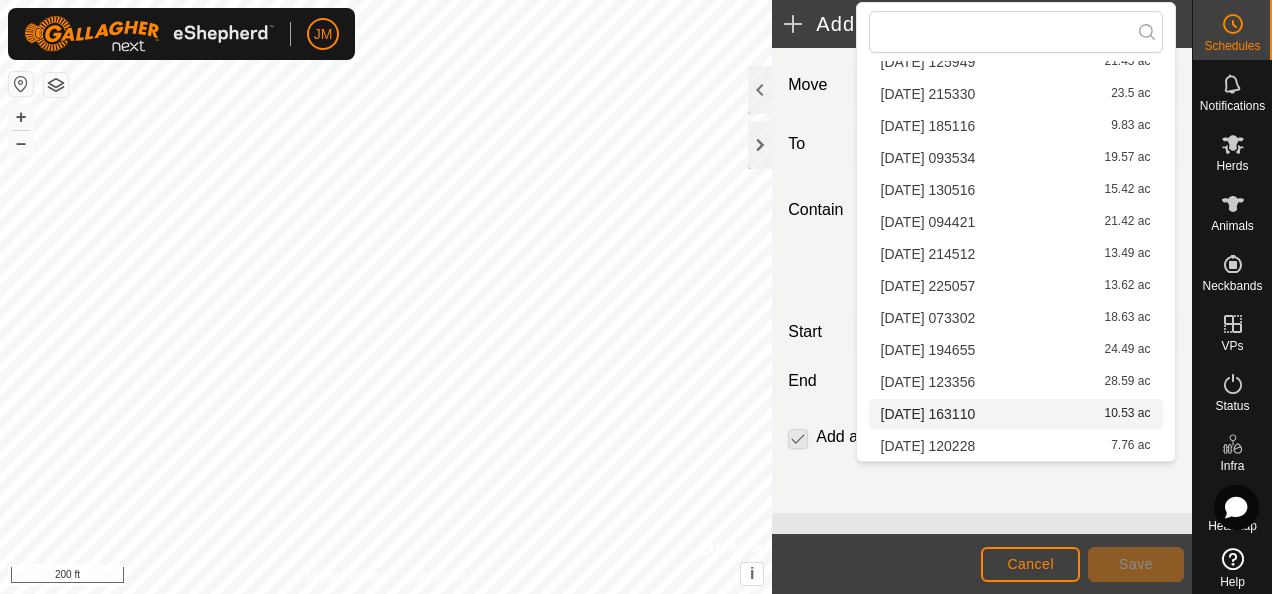 click on "[DATE] 163110  10.53 ac" at bounding box center [1016, 414] 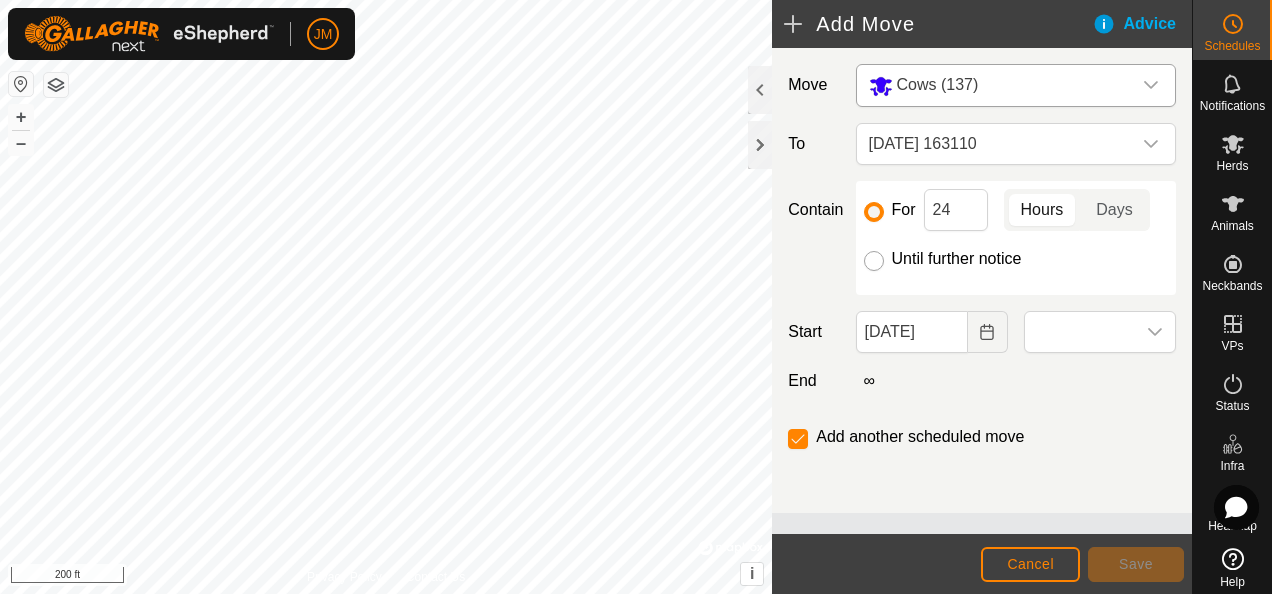 click on "Until further notice" at bounding box center [874, 261] 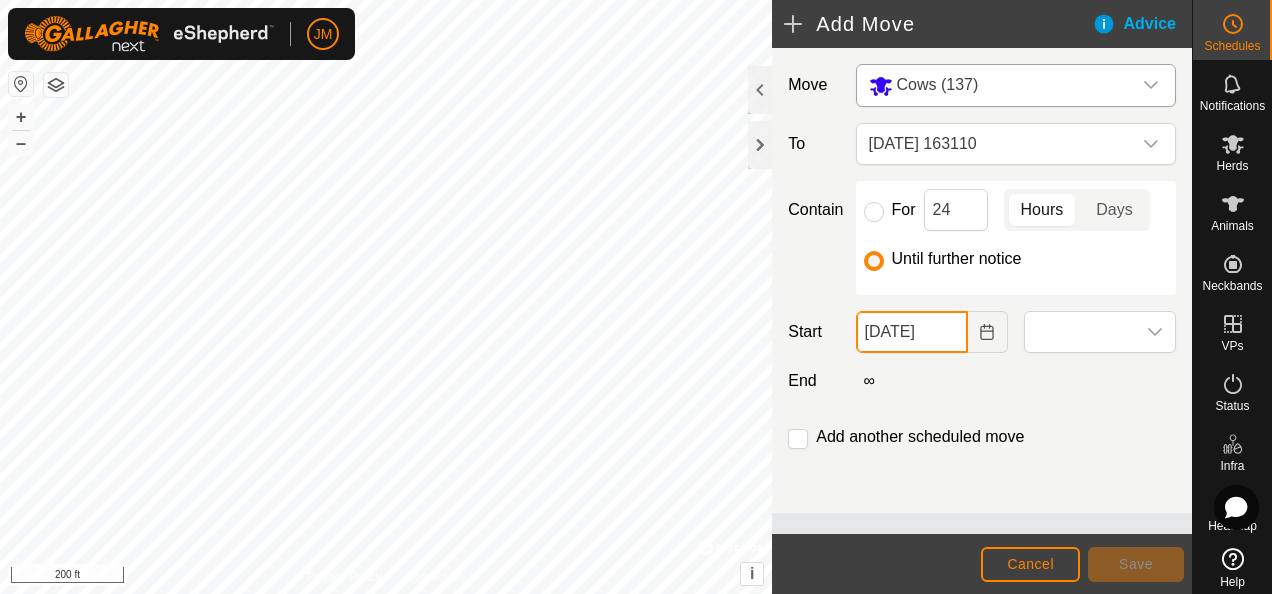 click on "[DATE]" 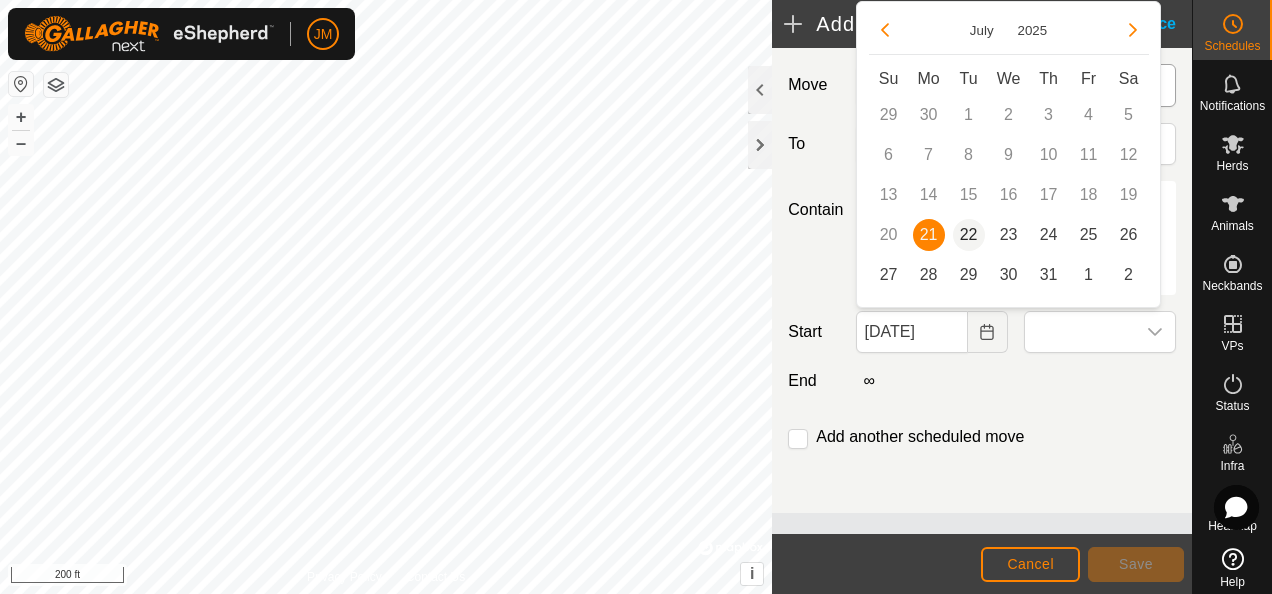 click on "22" at bounding box center [969, 235] 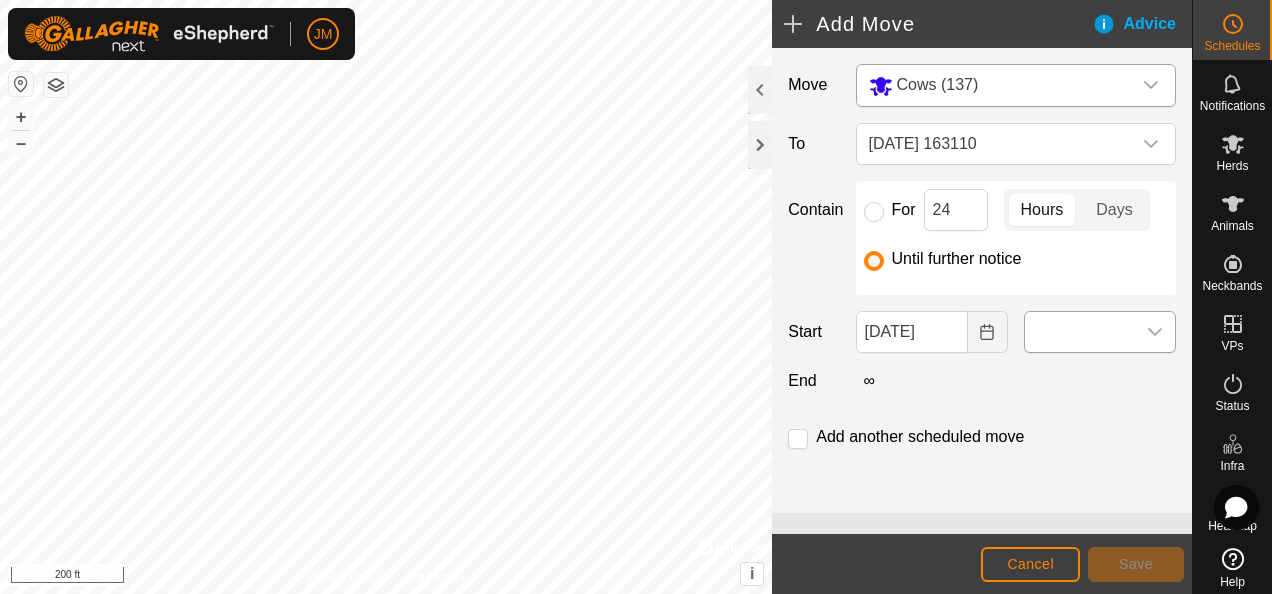 click 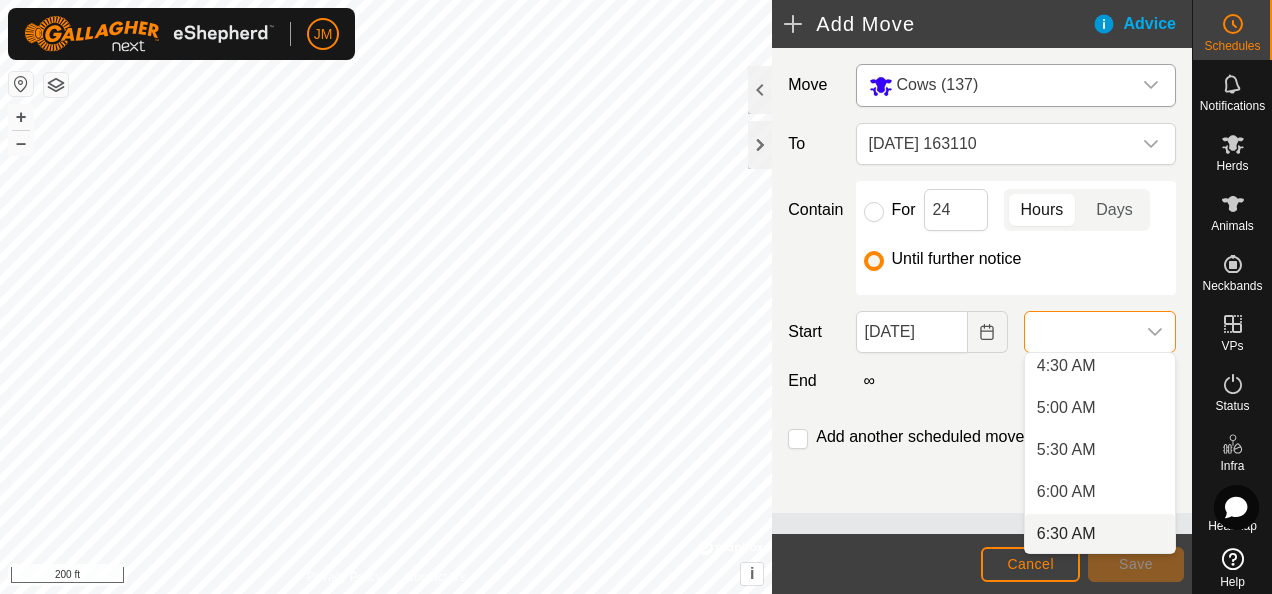 scroll, scrollTop: 300, scrollLeft: 0, axis: vertical 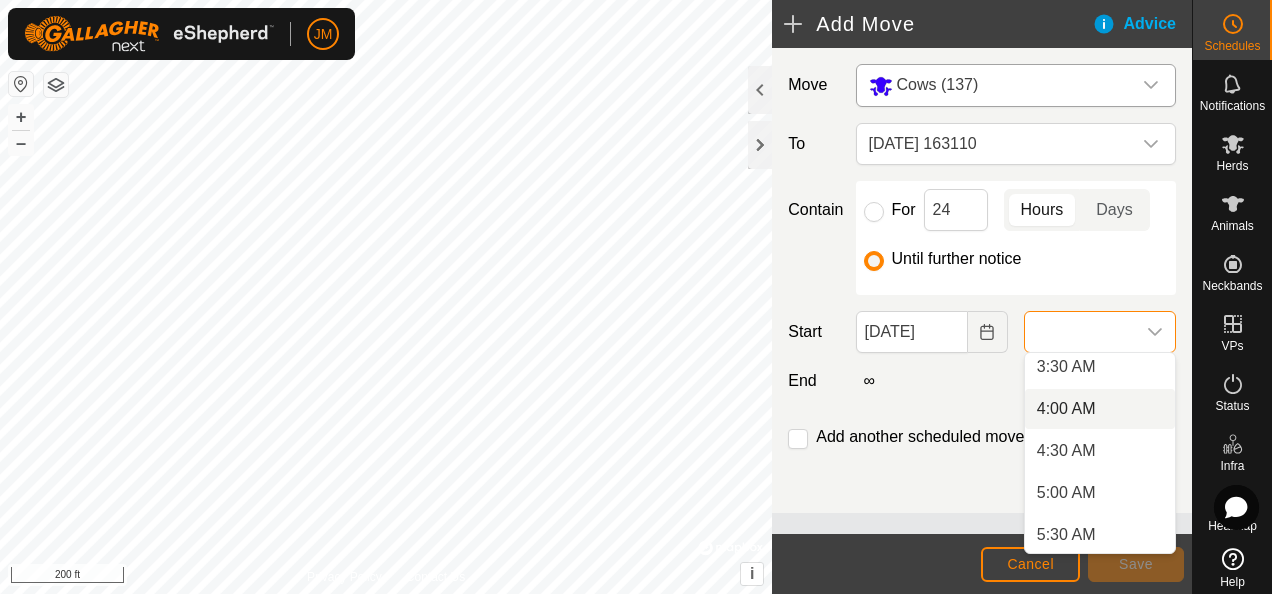 click on "4:00 AM" at bounding box center (1100, 409) 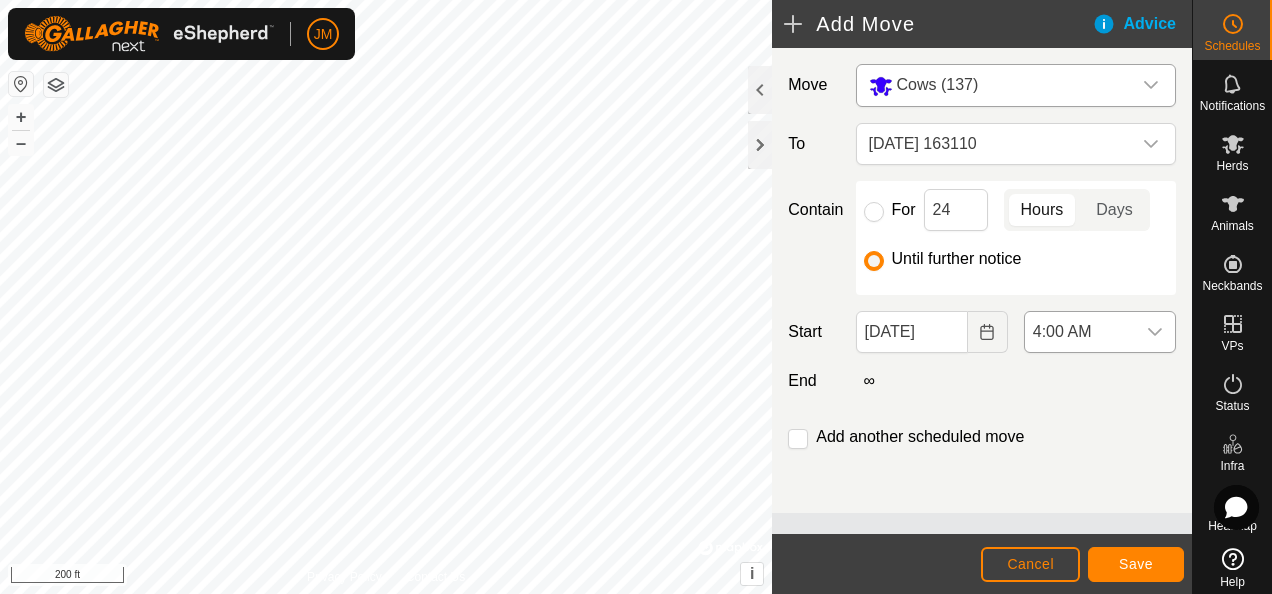 click 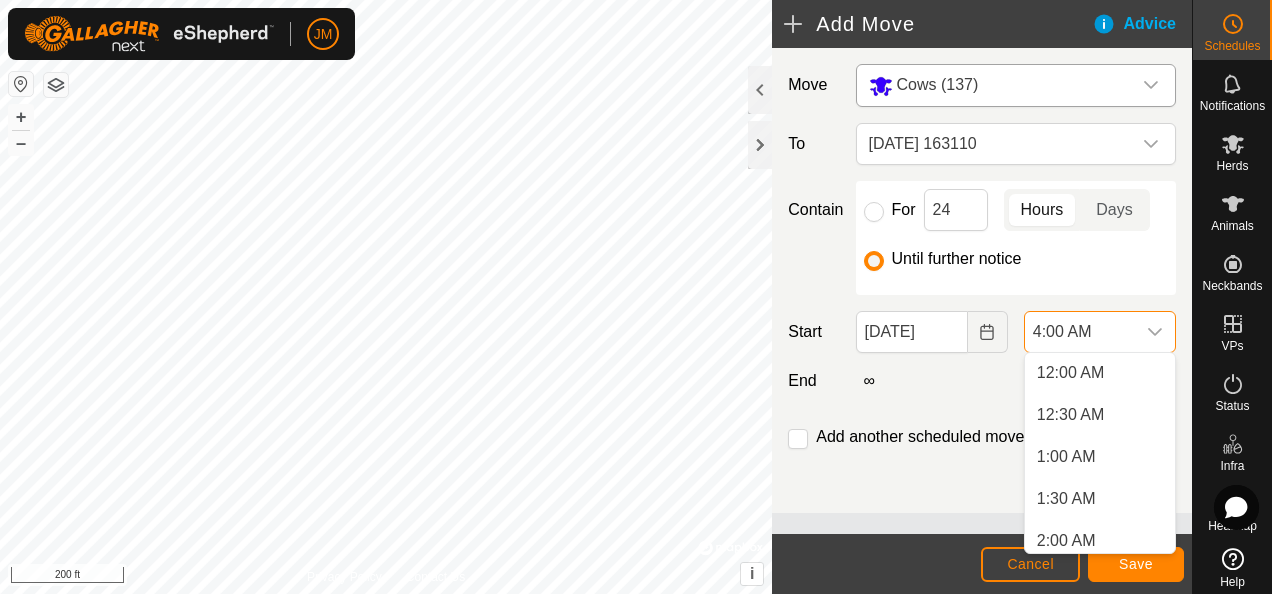 scroll, scrollTop: 168, scrollLeft: 0, axis: vertical 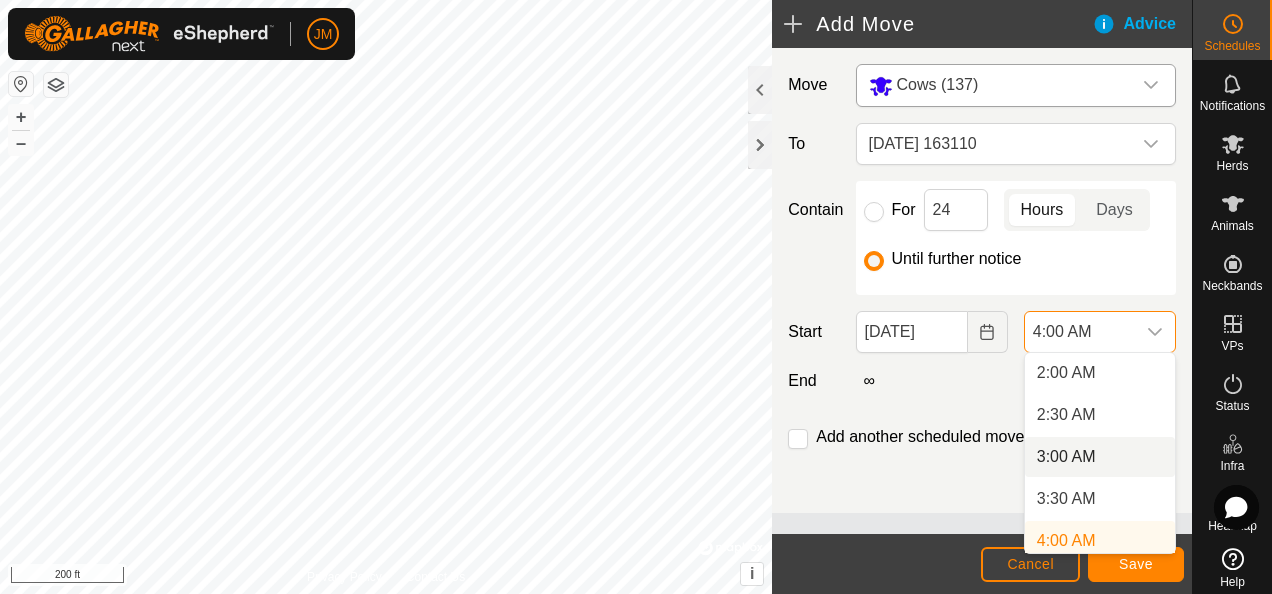 click on "3:00 AM" at bounding box center (1100, 457) 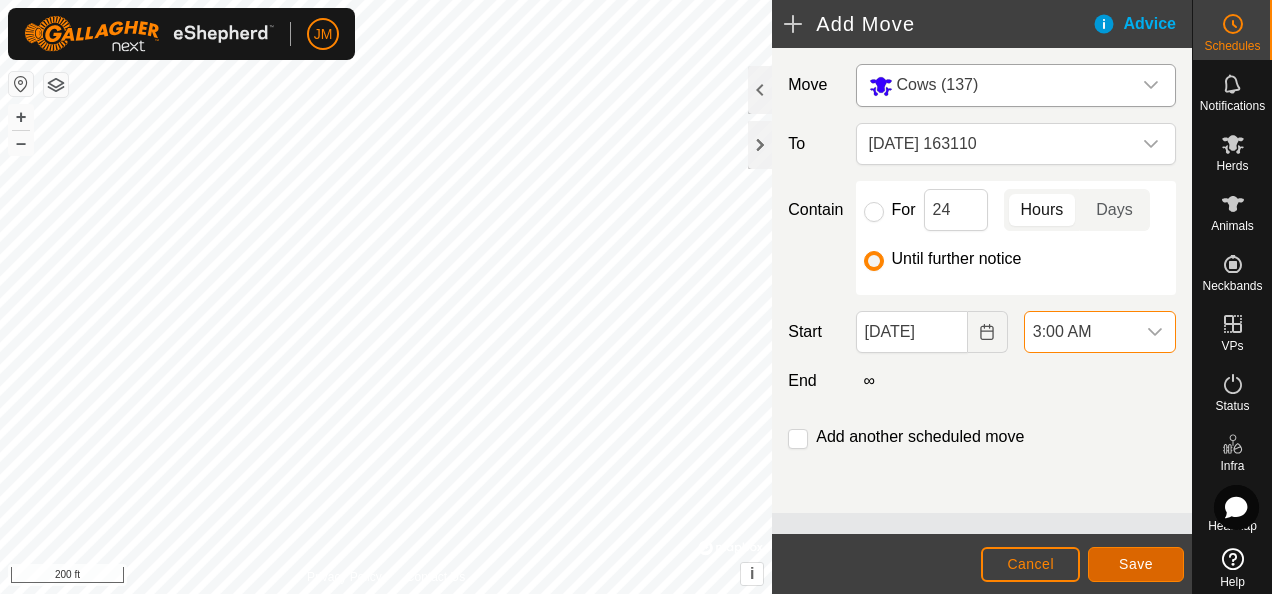 click on "Save" 